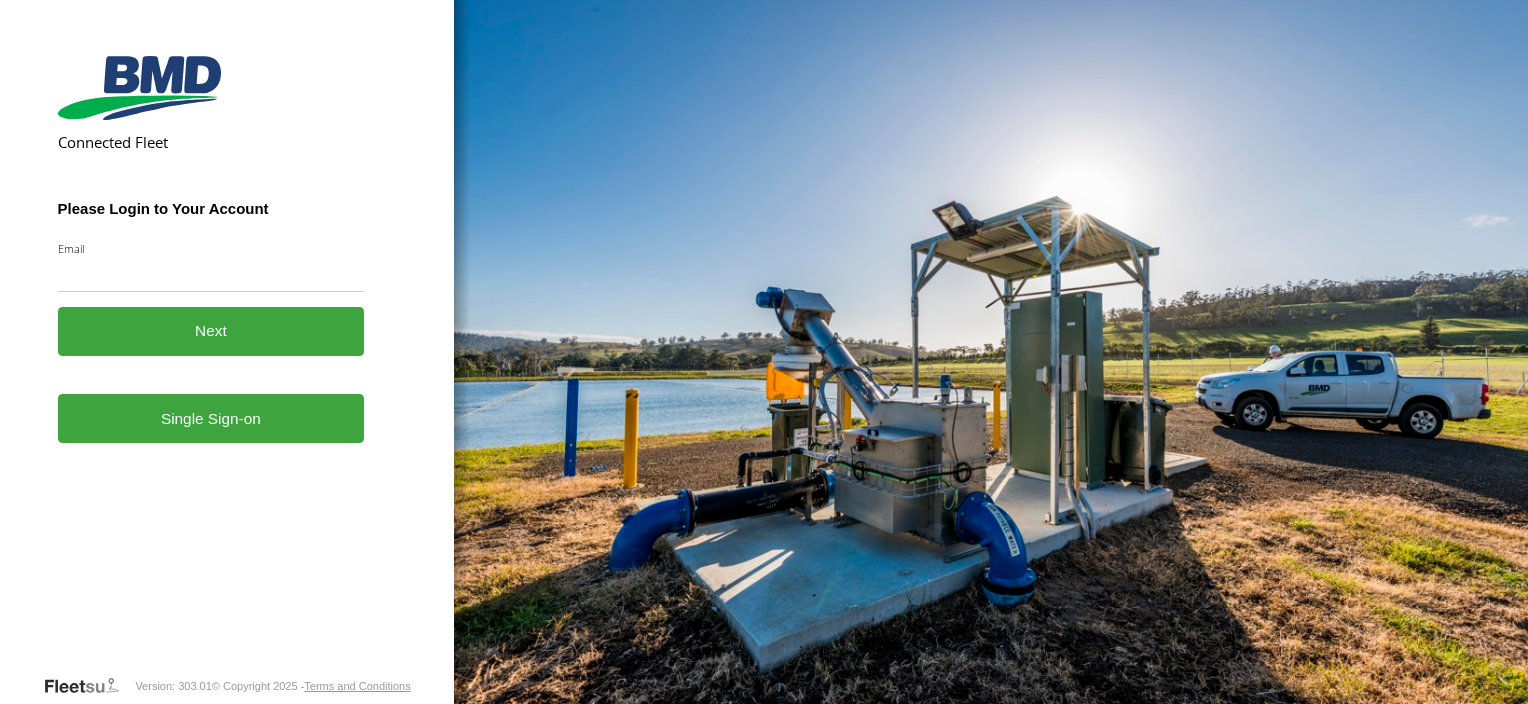 scroll, scrollTop: 0, scrollLeft: 0, axis: both 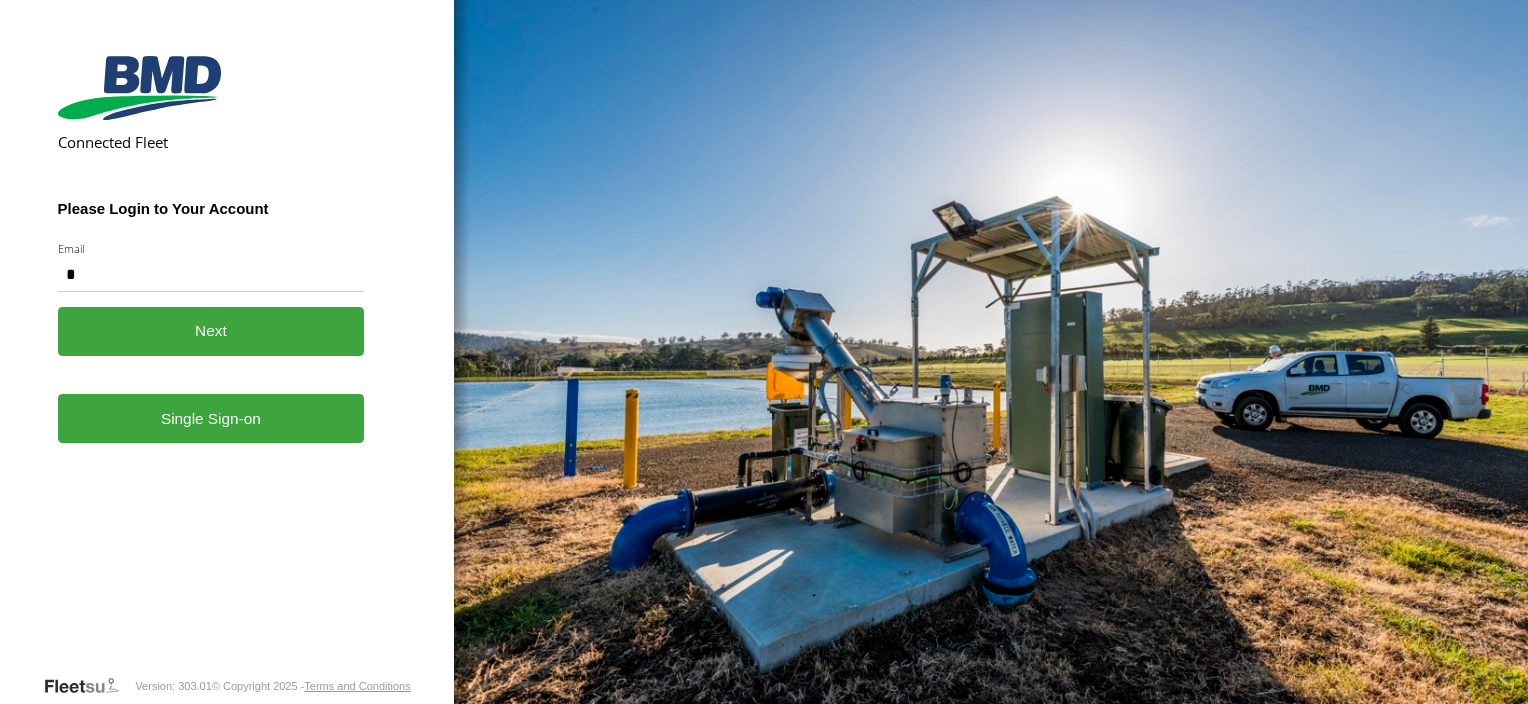 type on "**********" 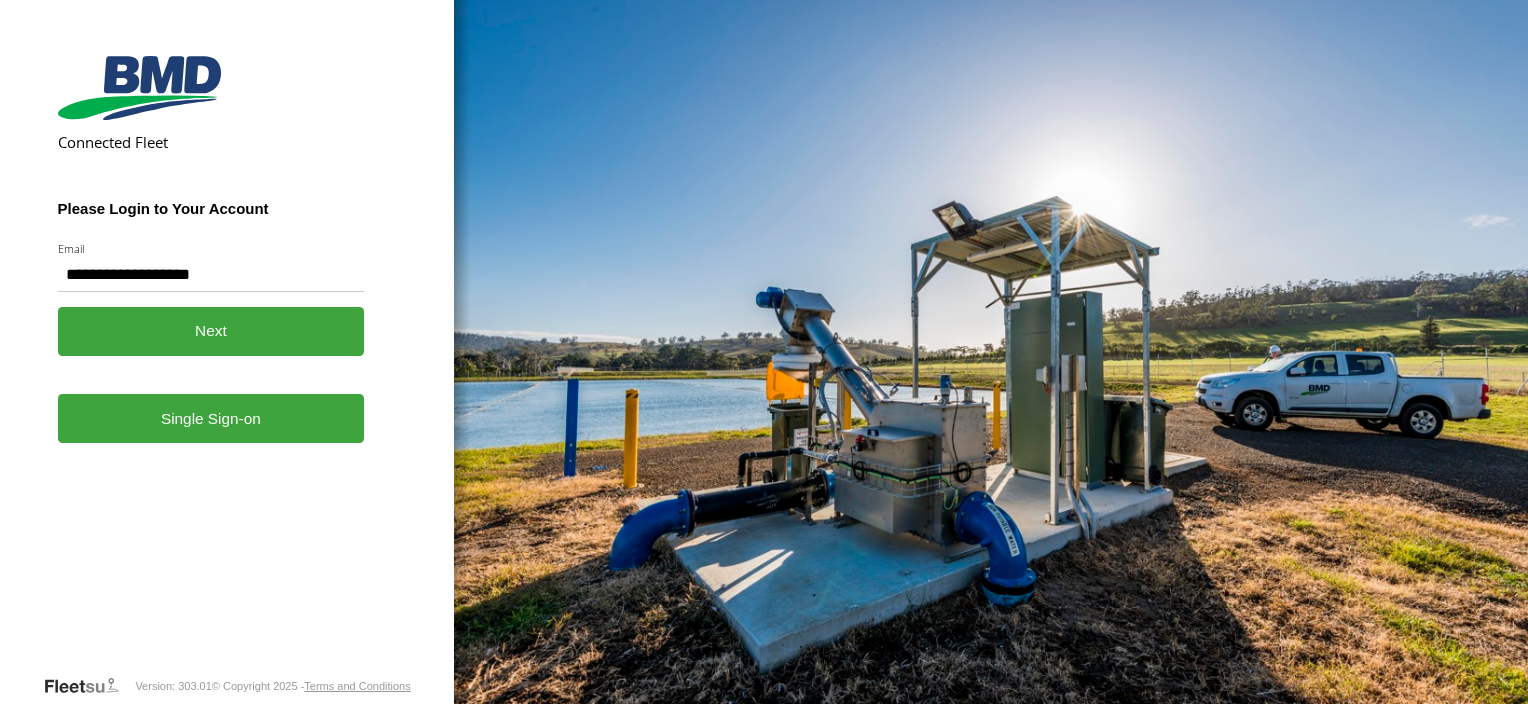 click on "Next" at bounding box center [211, 331] 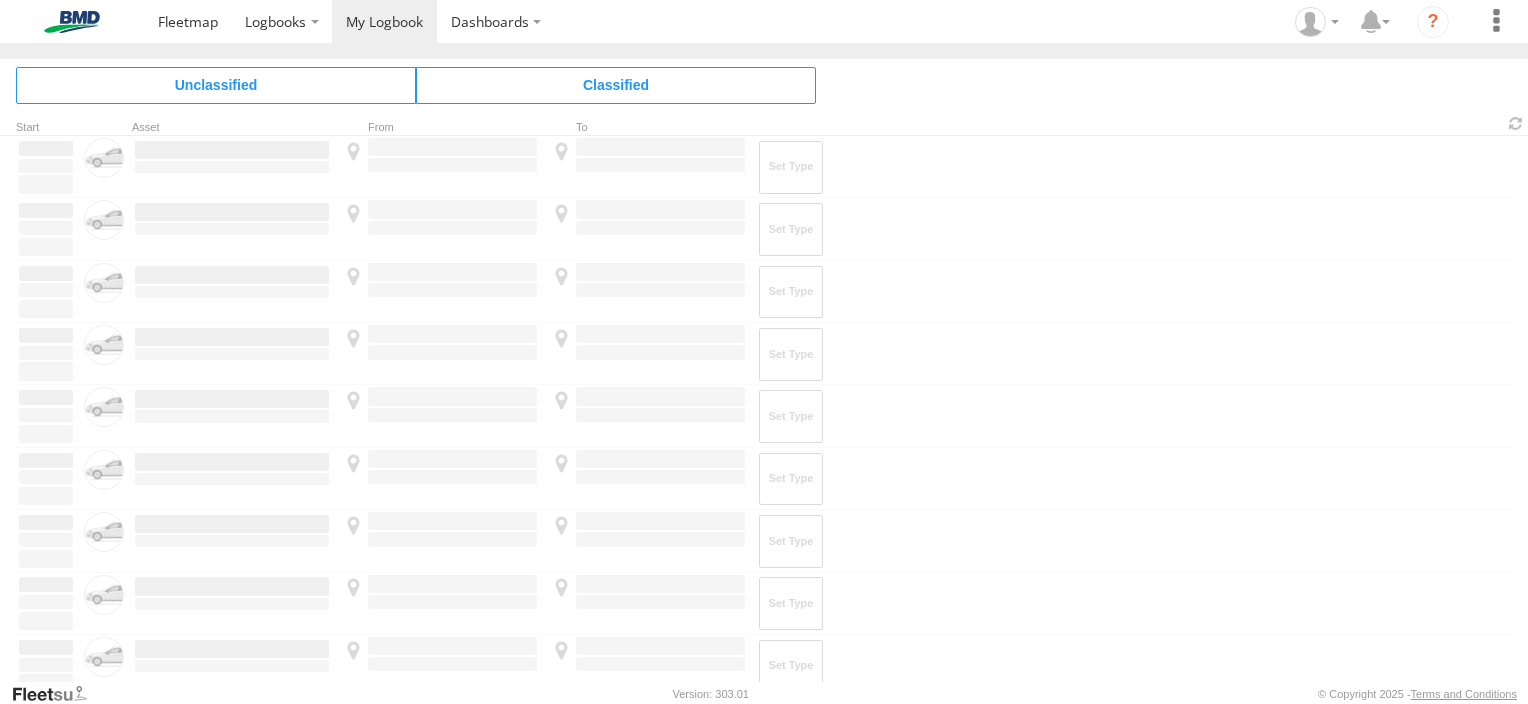 scroll, scrollTop: 0, scrollLeft: 0, axis: both 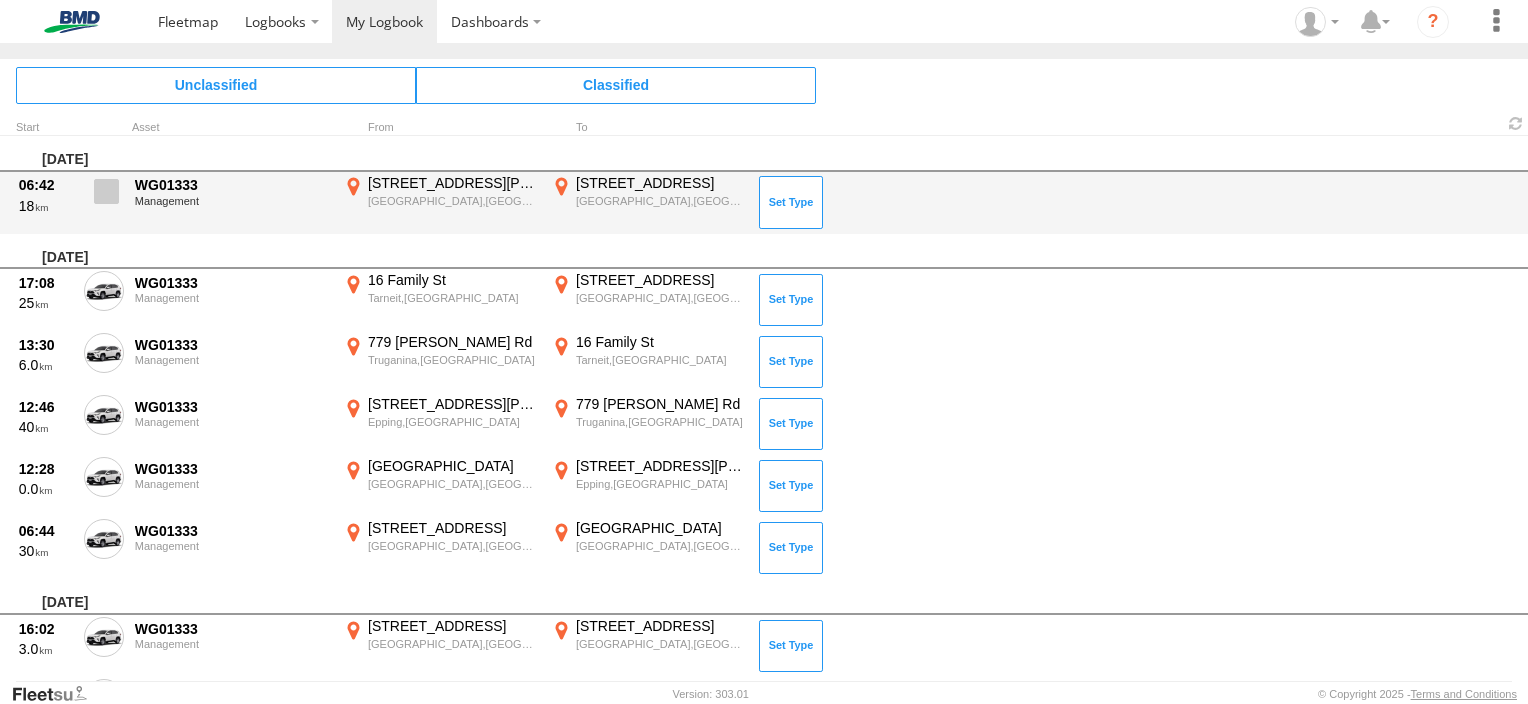 click at bounding box center [106, 191] 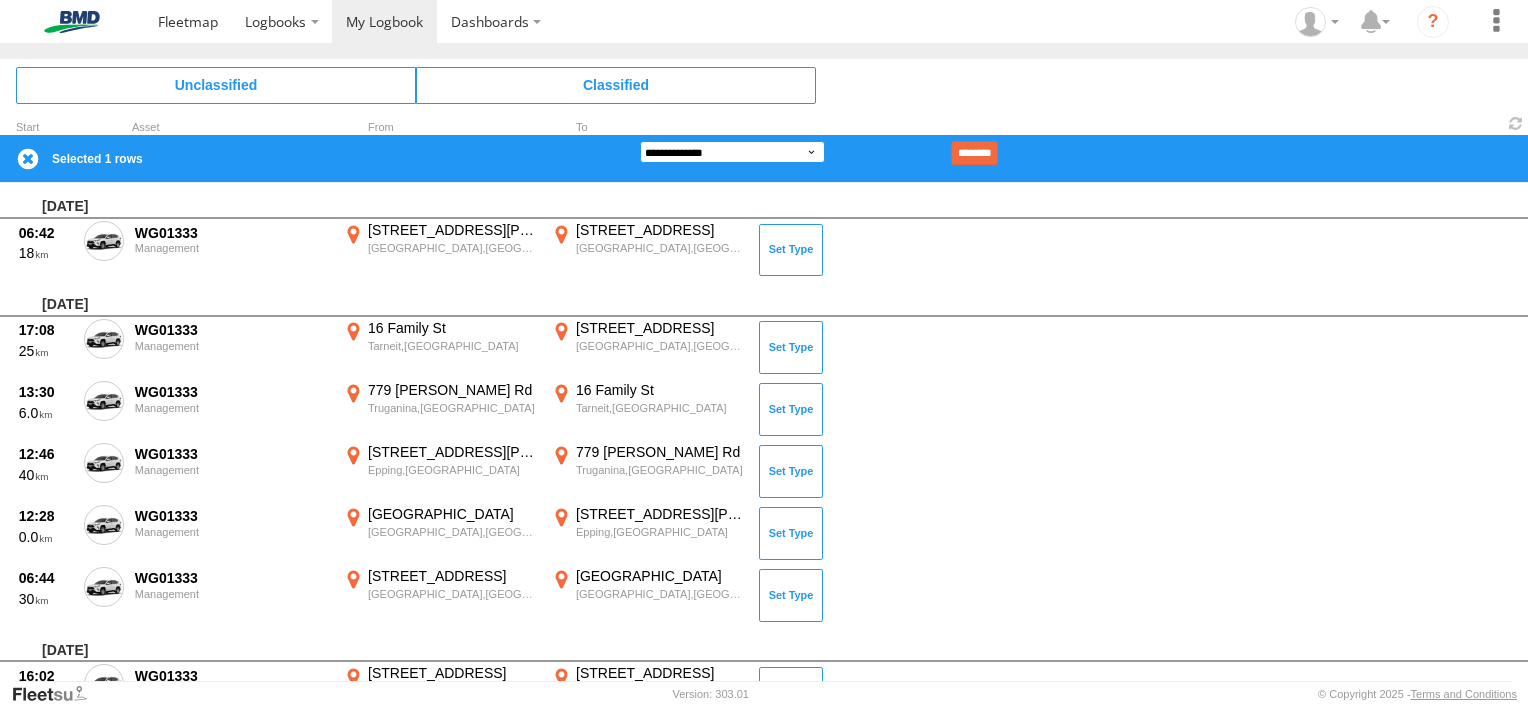 click on "**********" at bounding box center (732, 152) 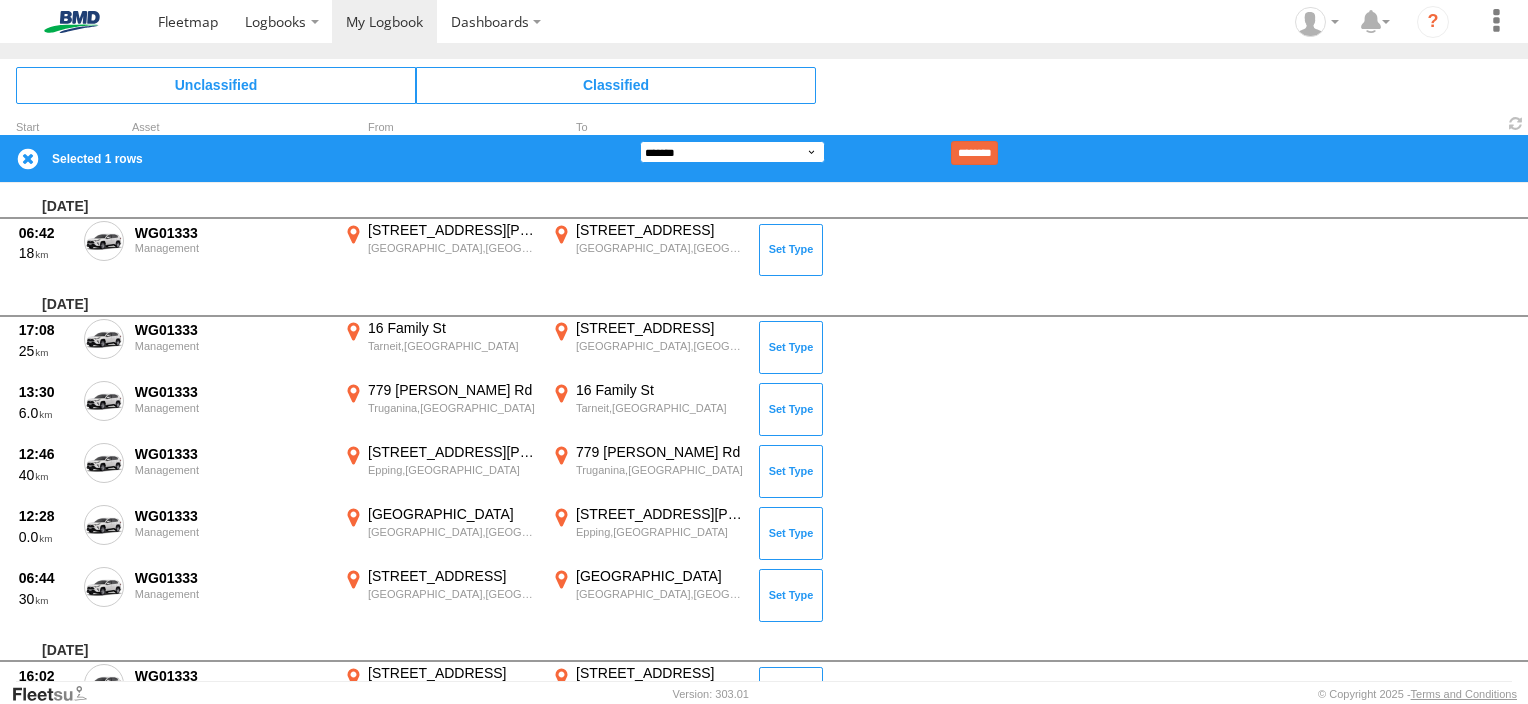 click on "**********" at bounding box center [732, 152] 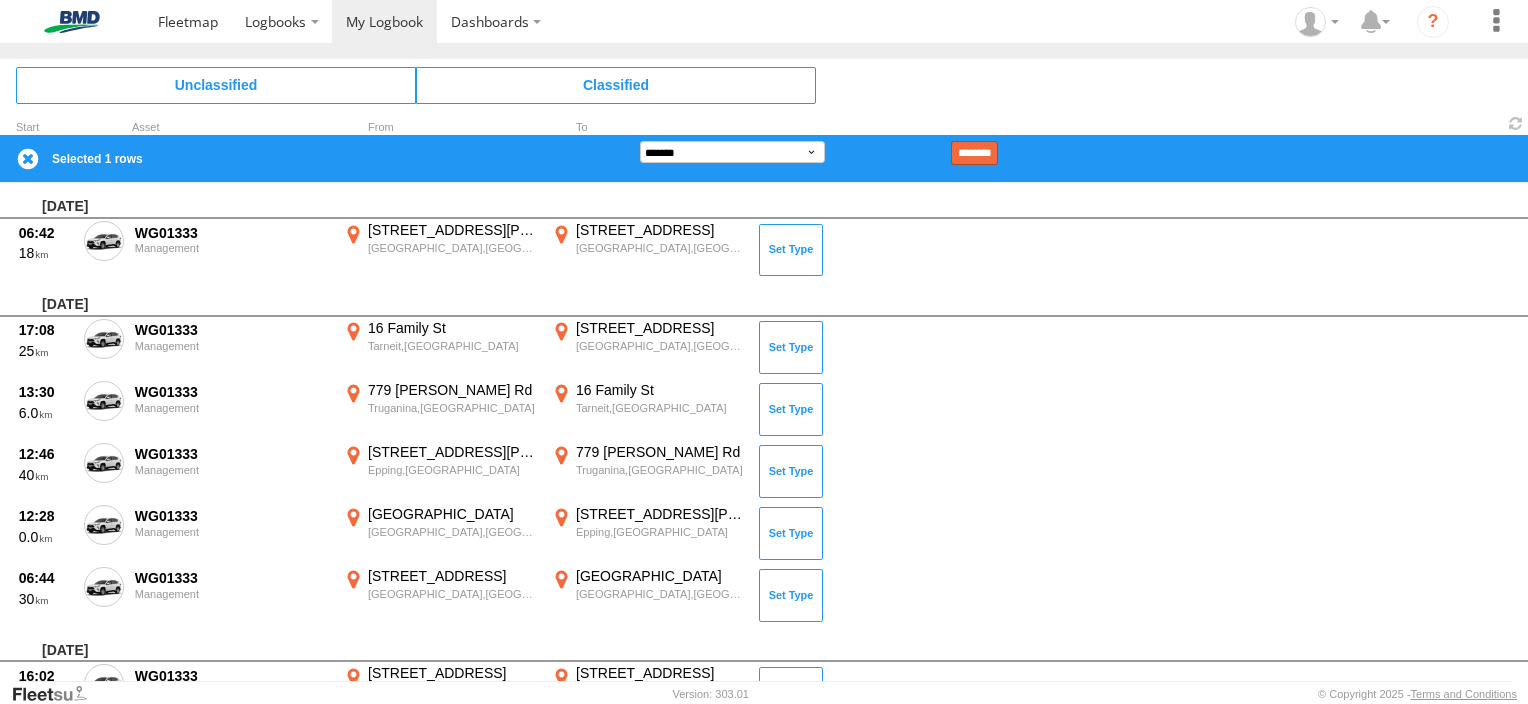 click on "********" at bounding box center [974, 153] 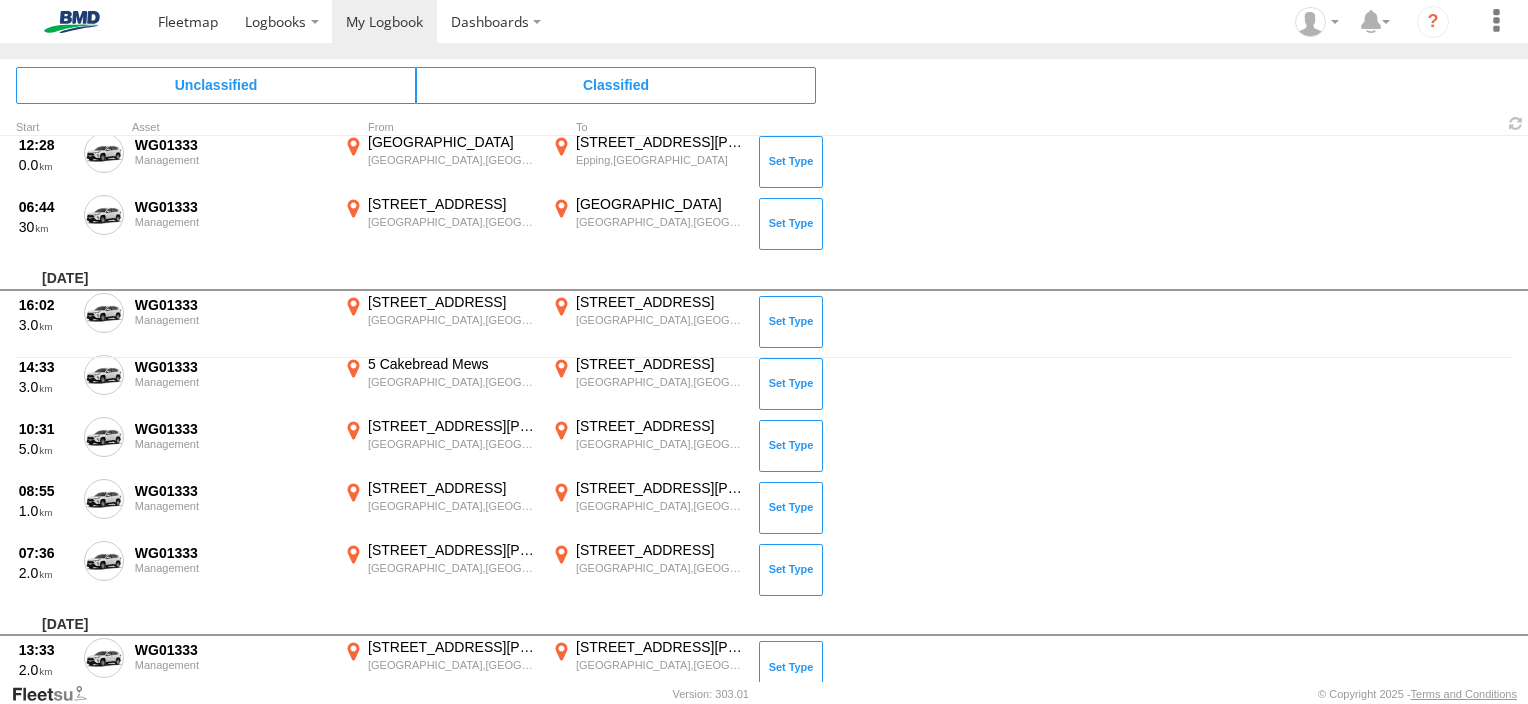 scroll, scrollTop: 331, scrollLeft: 0, axis: vertical 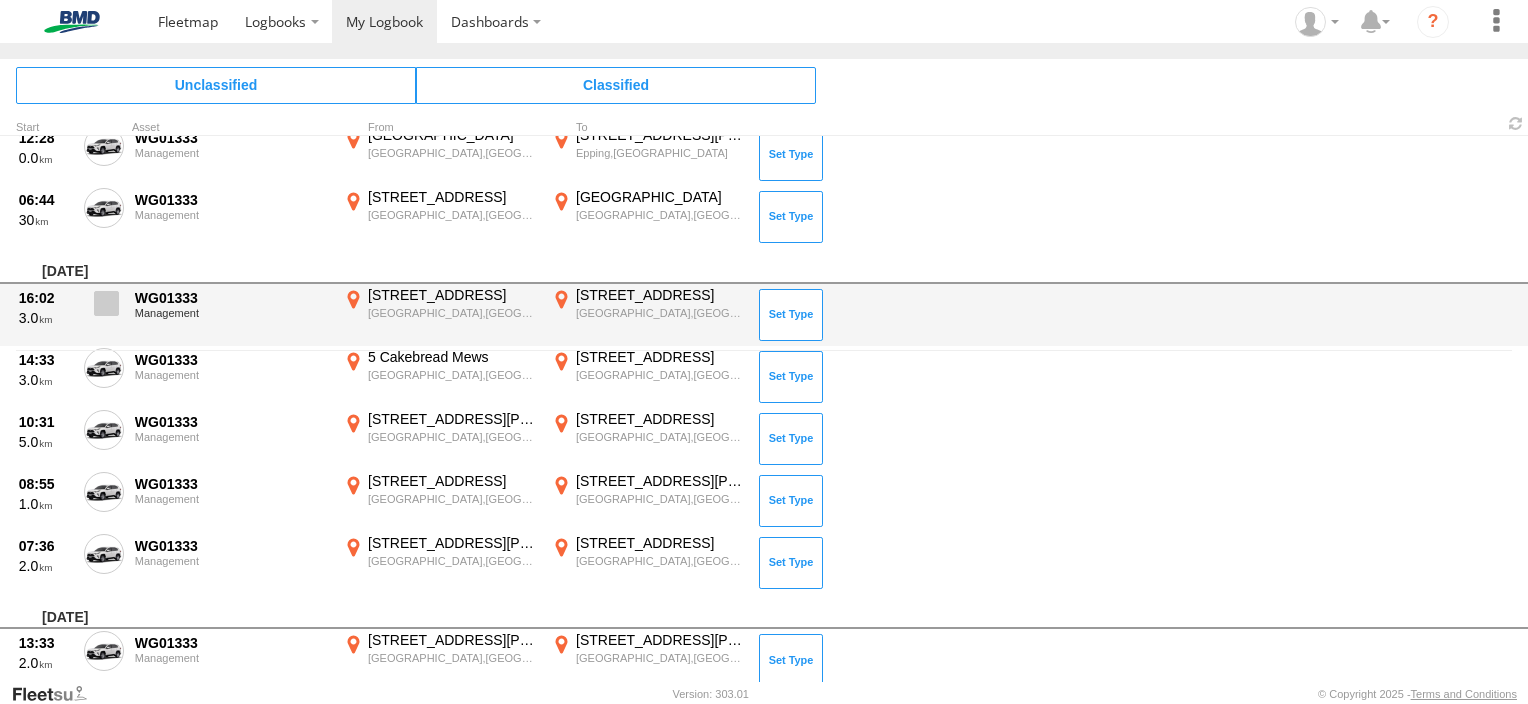 click at bounding box center [104, 309] 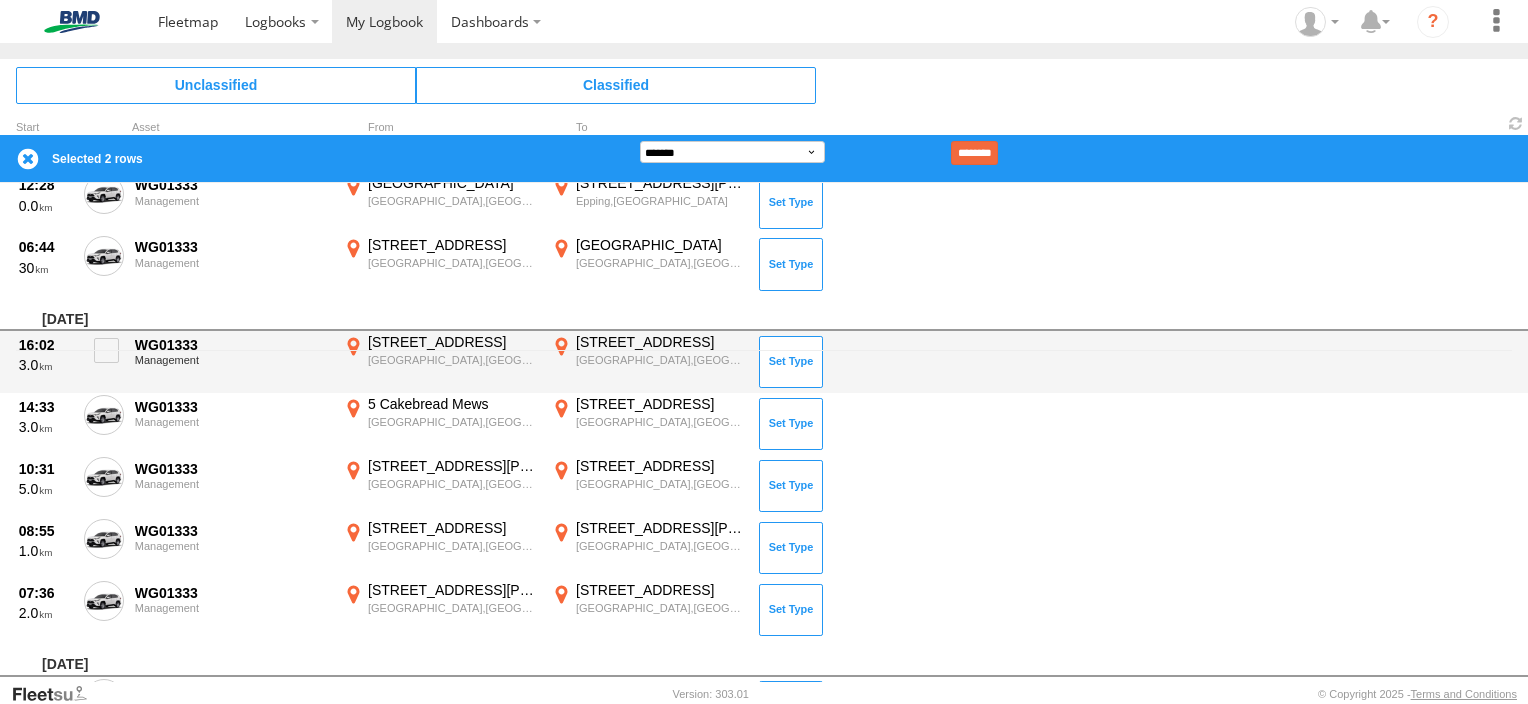 click on "16:02
3.0
WG01333
Management
169 Union Rd
Ascot Vale,VIC
-37.77378 144.91585
173-177 Stockmans Way
Kensington,VIC
-37.79308 144.91782" at bounding box center (764, 362) 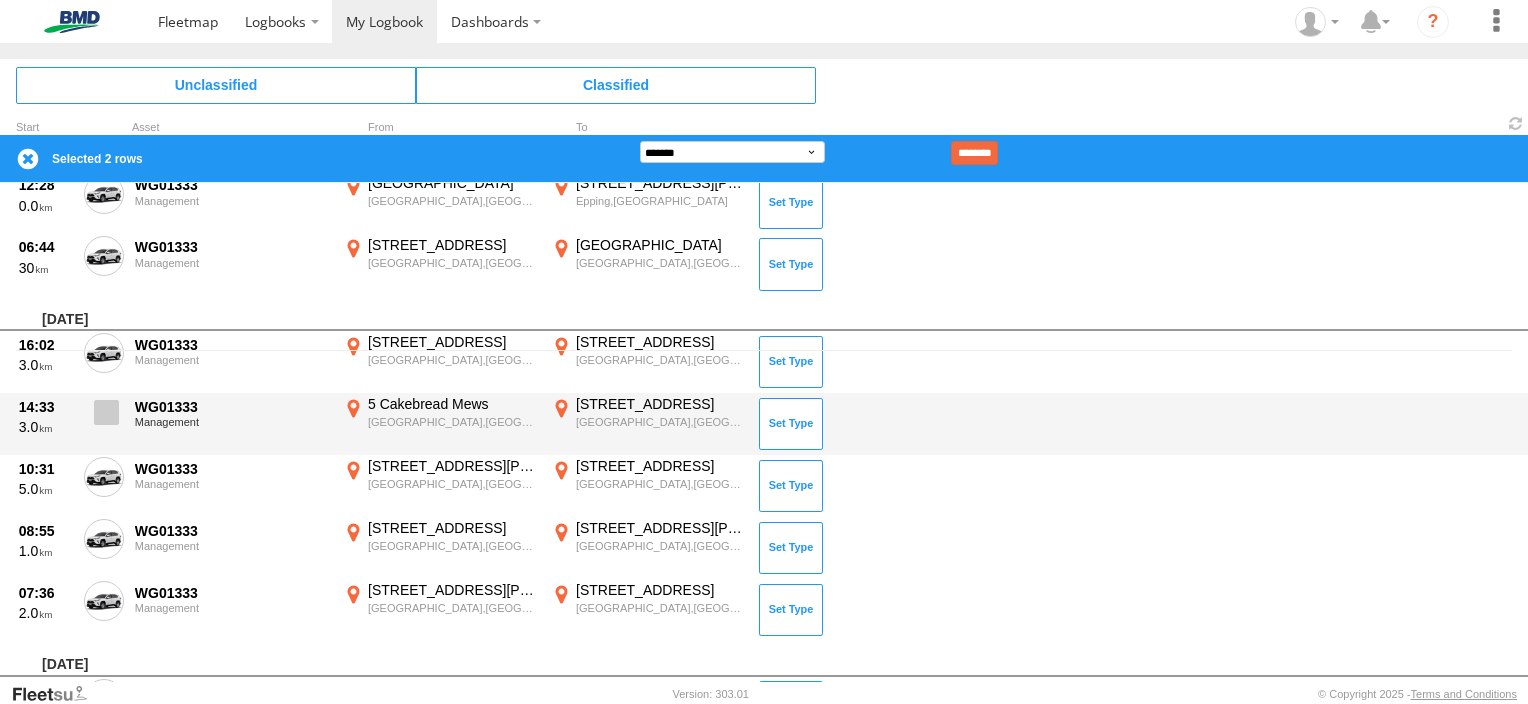 click at bounding box center (106, 412) 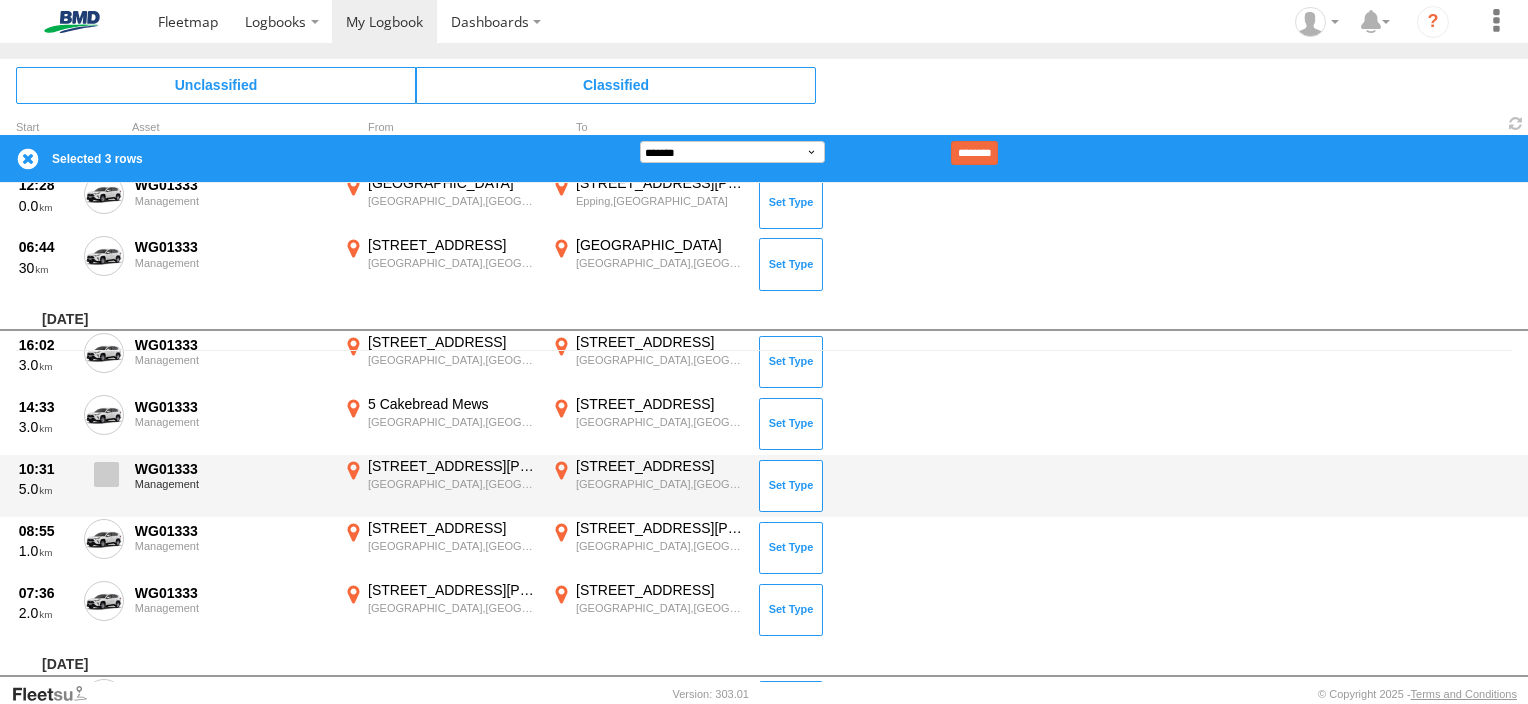 click at bounding box center [106, 474] 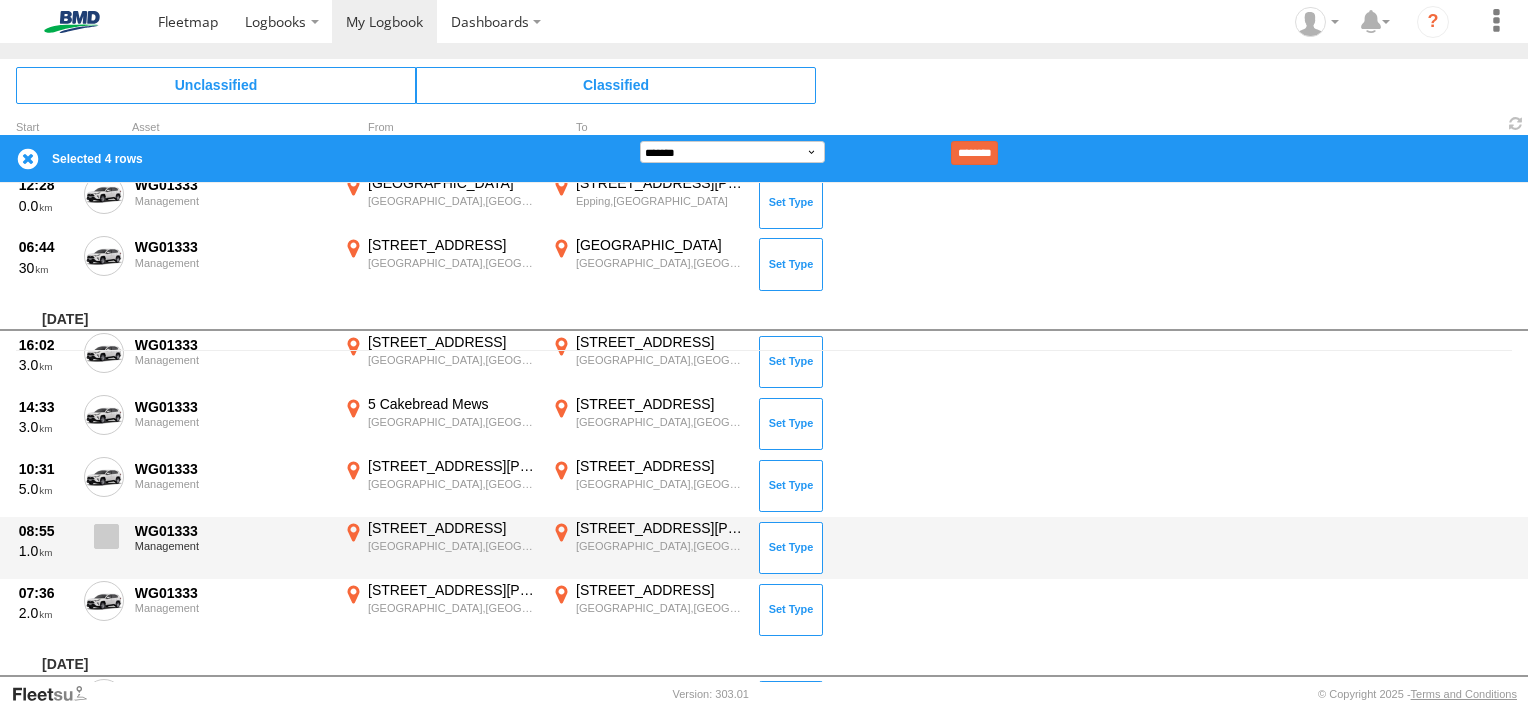 click at bounding box center (106, 536) 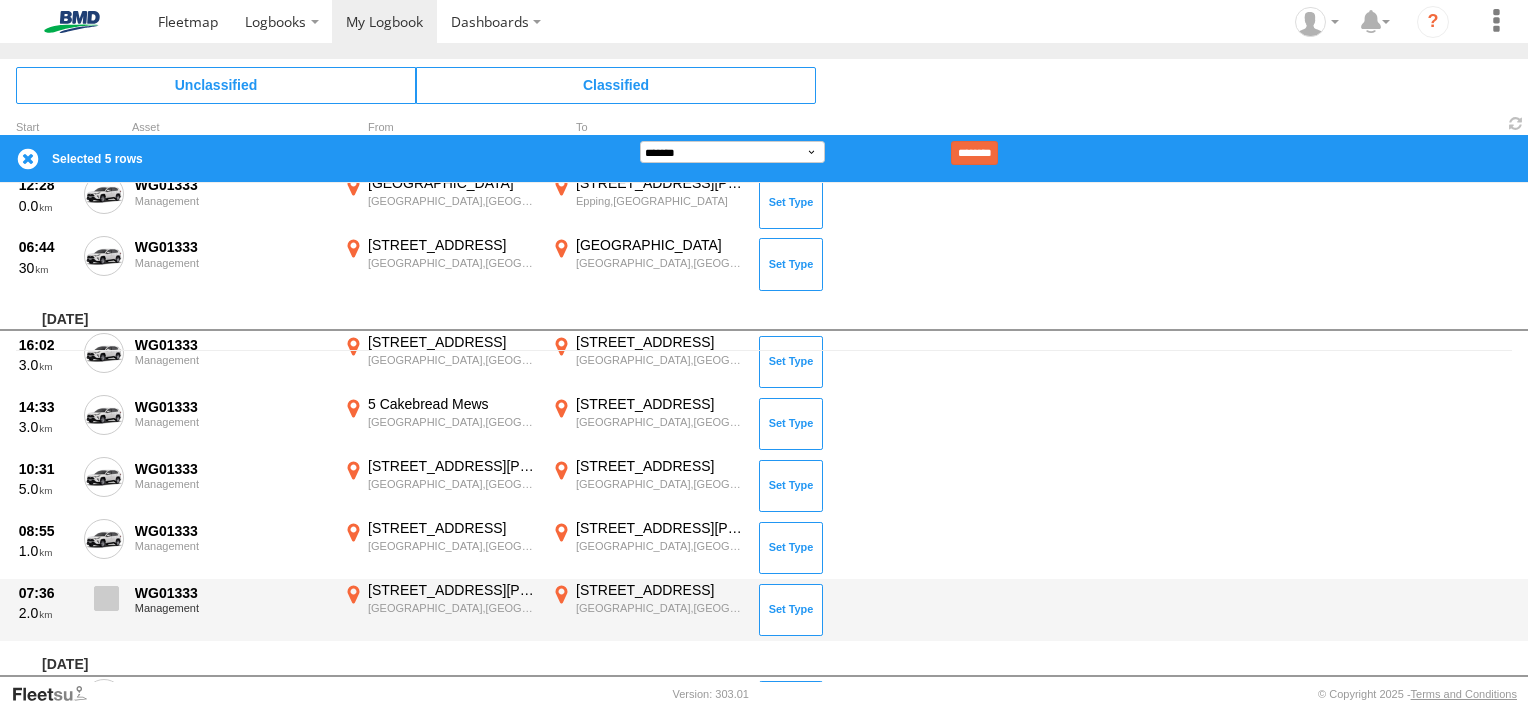 click at bounding box center (104, 604) 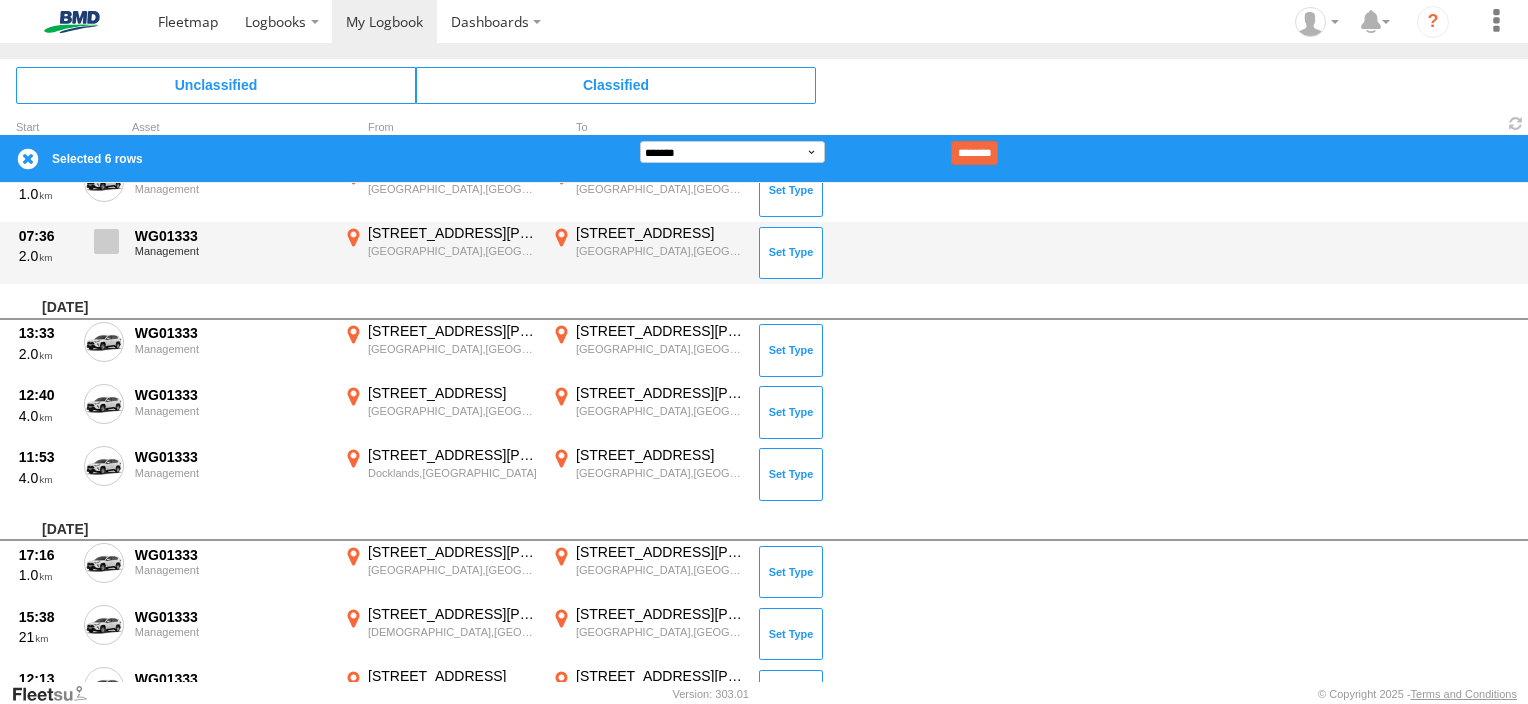 scroll, scrollTop: 716, scrollLeft: 0, axis: vertical 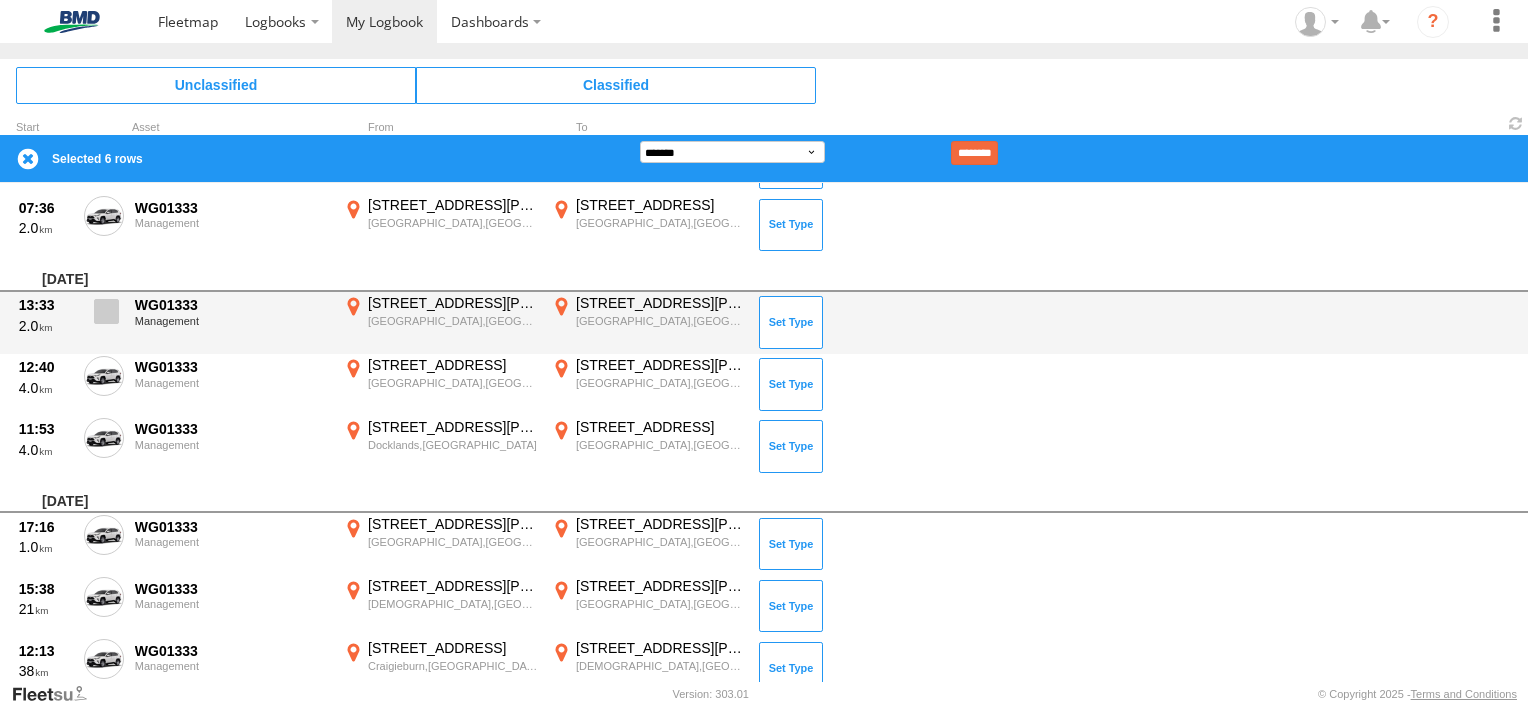 click at bounding box center (106, 311) 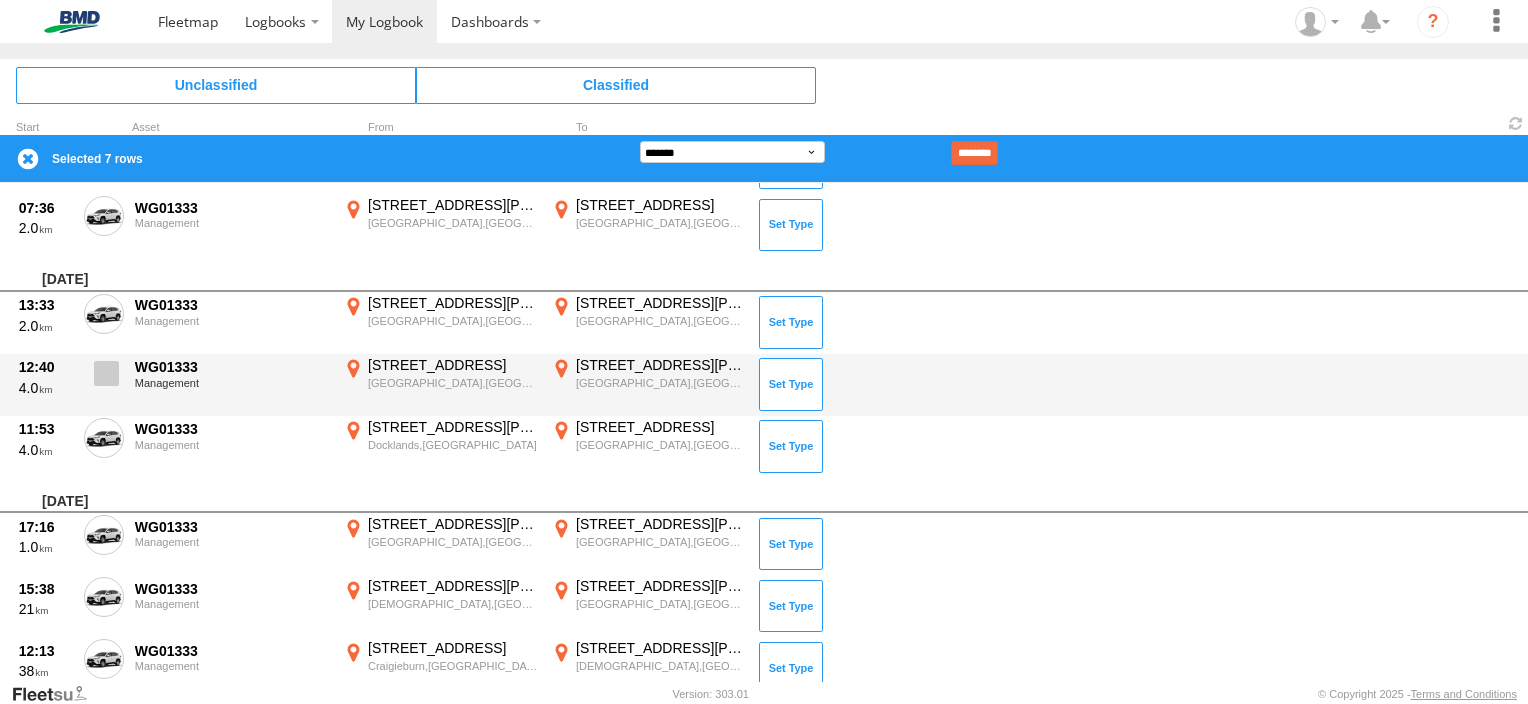 click at bounding box center (104, 379) 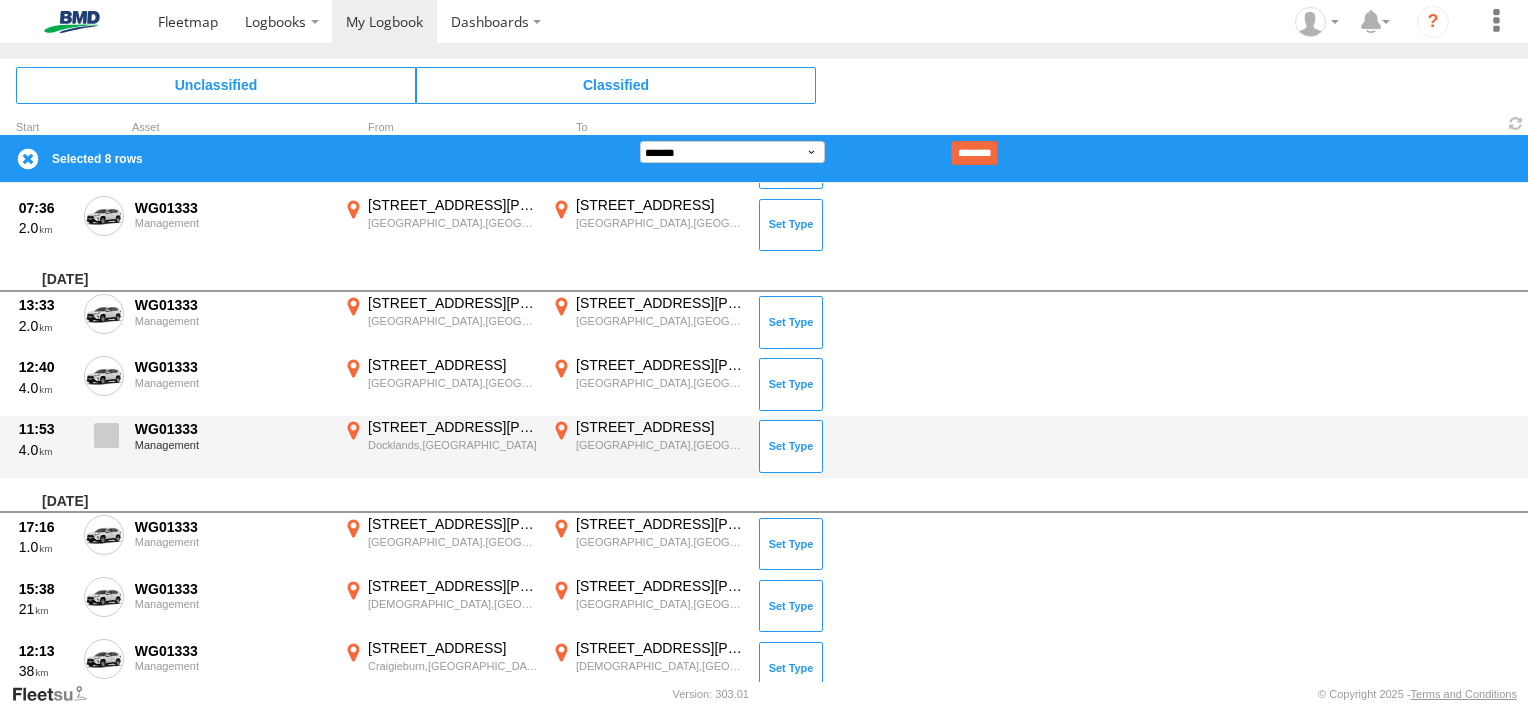 click at bounding box center (106, 435) 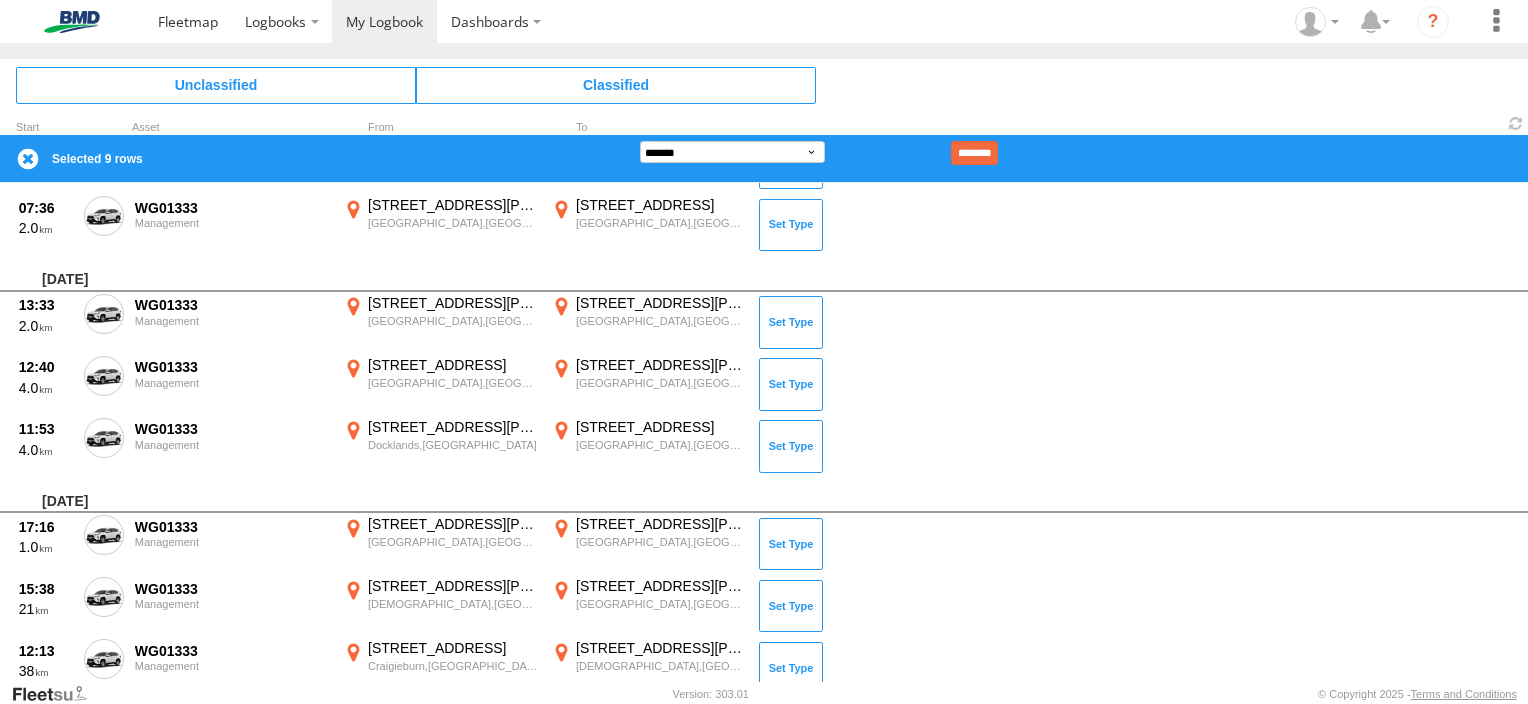 scroll, scrollTop: 655, scrollLeft: 0, axis: vertical 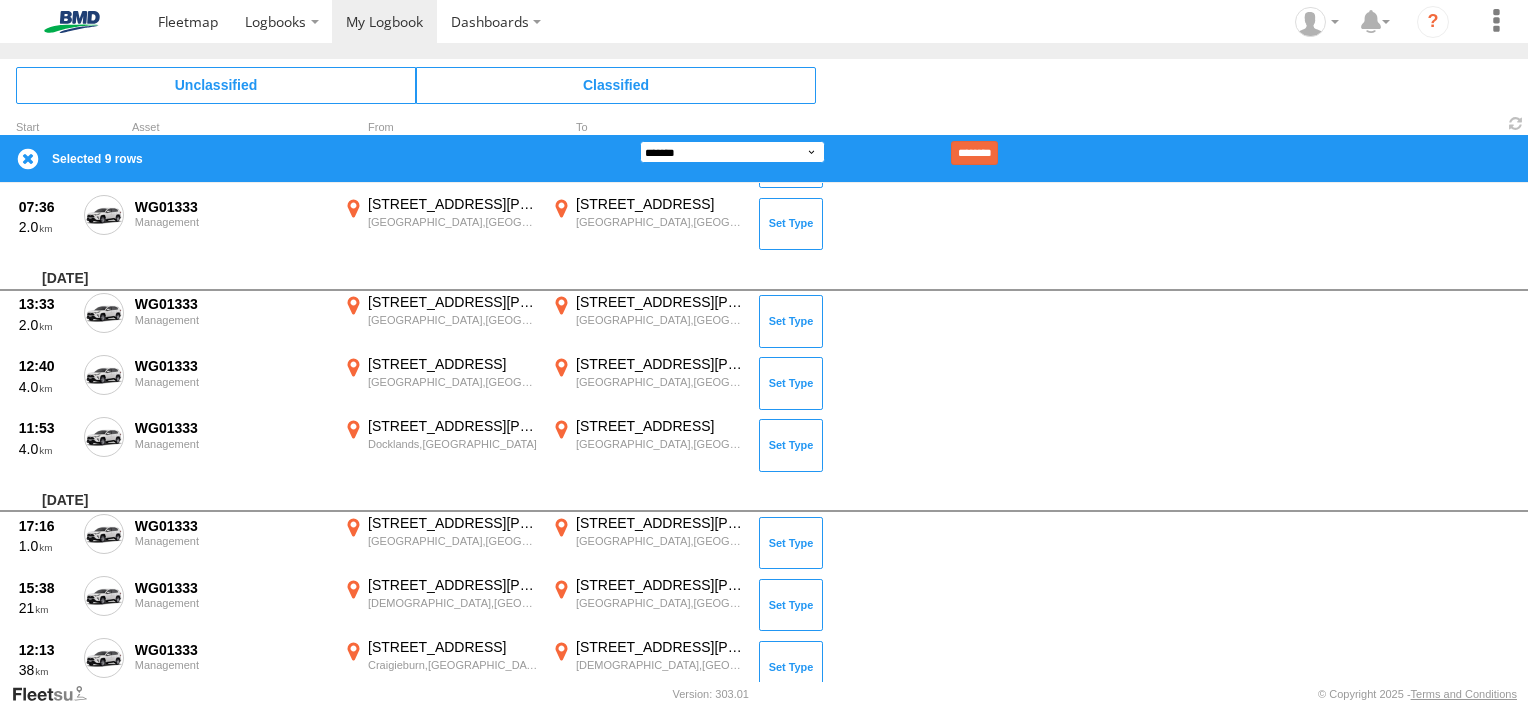 click on "**********" at bounding box center (732, 152) 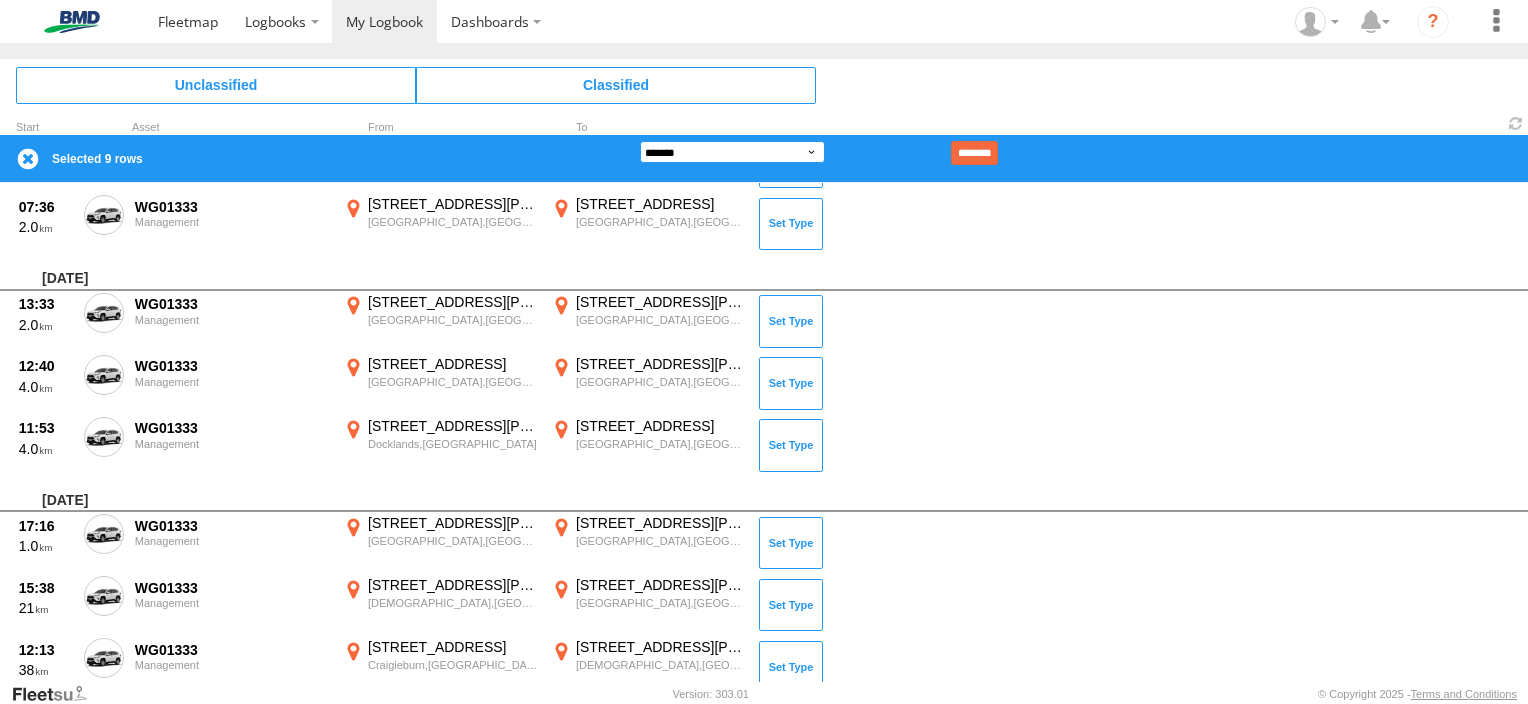 click on "**********" at bounding box center [732, 152] 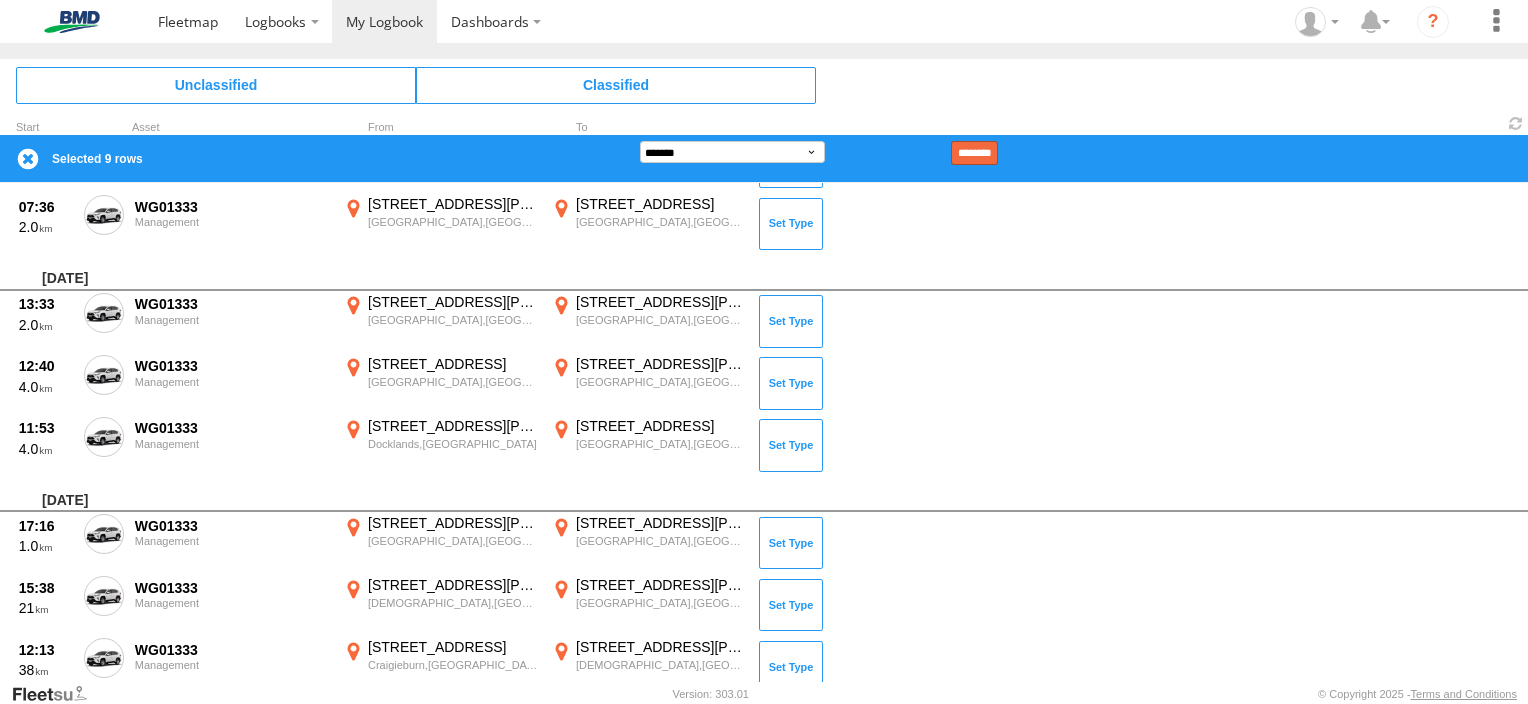 click on "********" at bounding box center (974, 153) 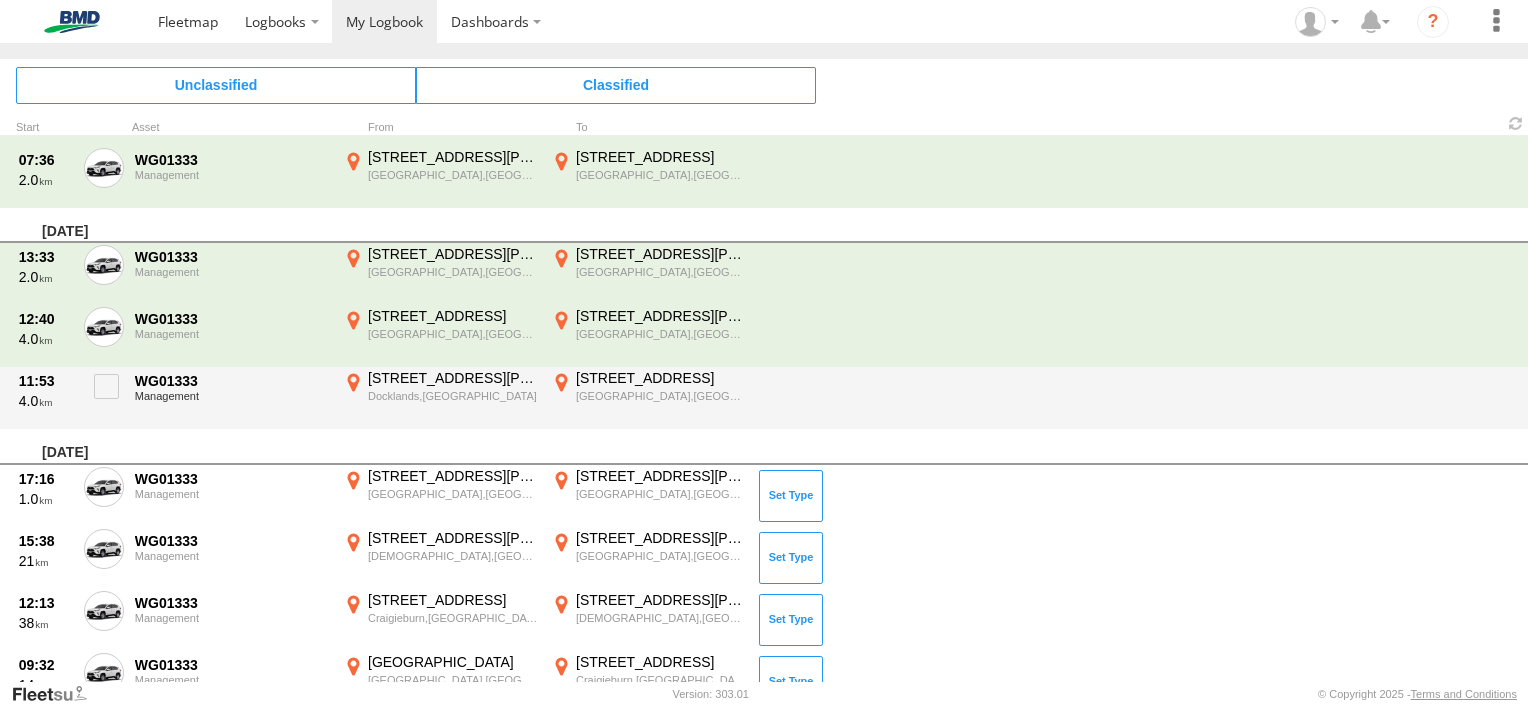 scroll, scrollTop: 0, scrollLeft: 0, axis: both 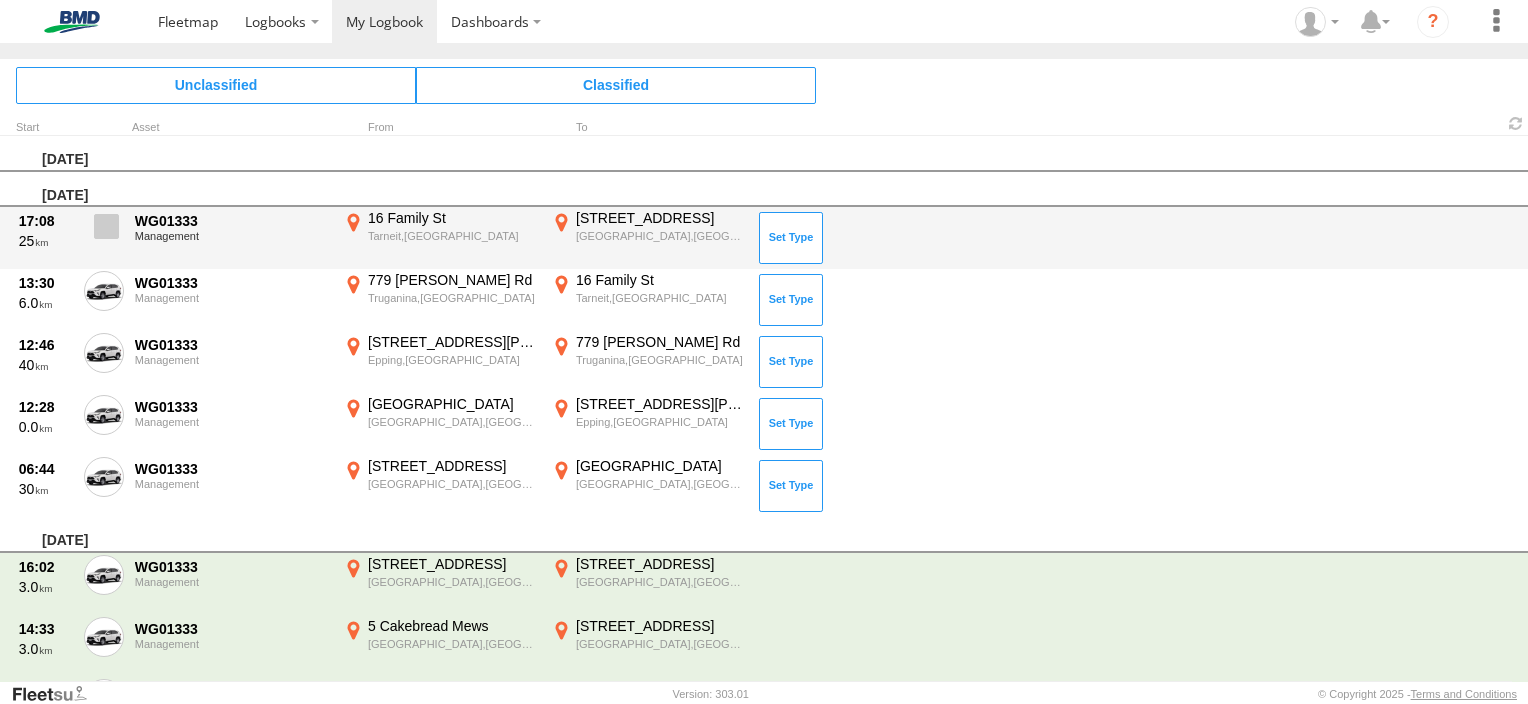 click at bounding box center (104, 232) 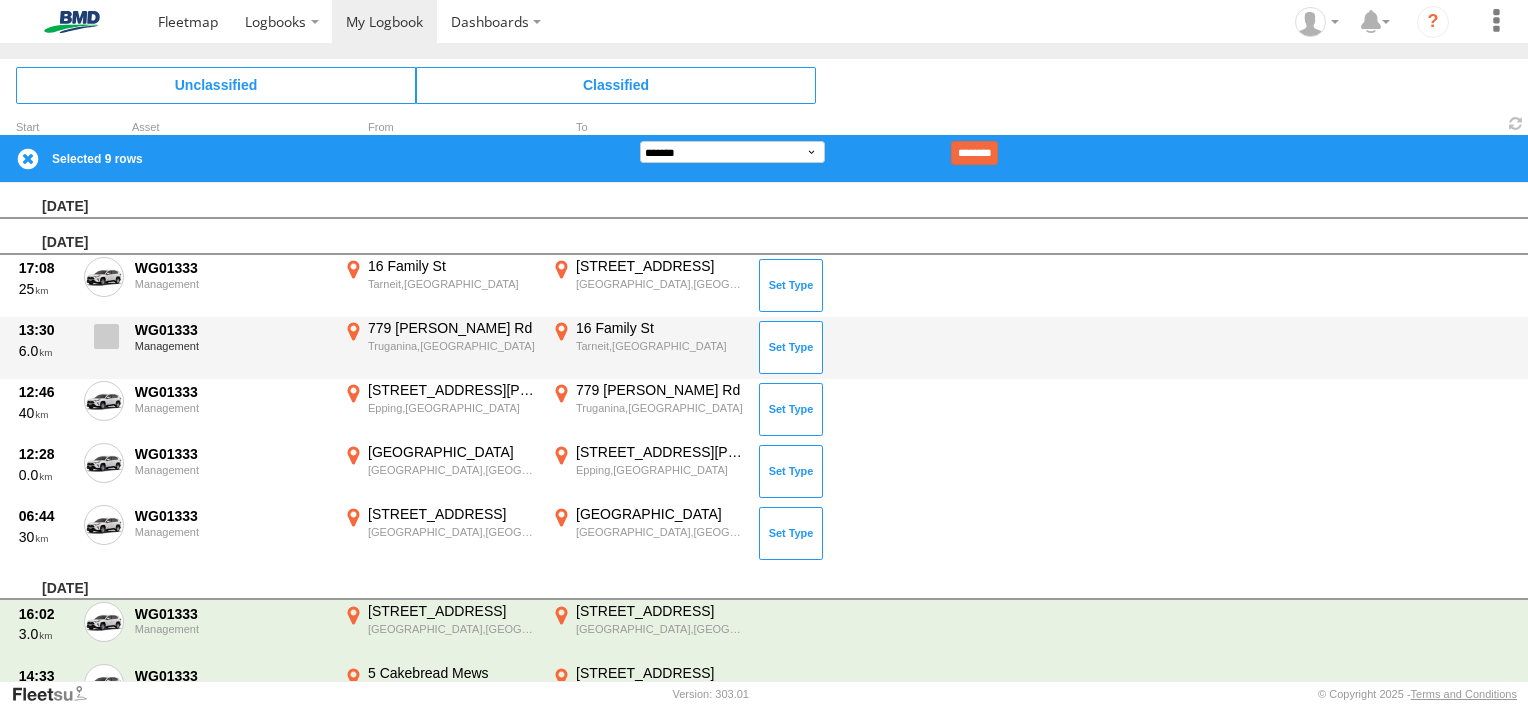 click at bounding box center [106, 336] 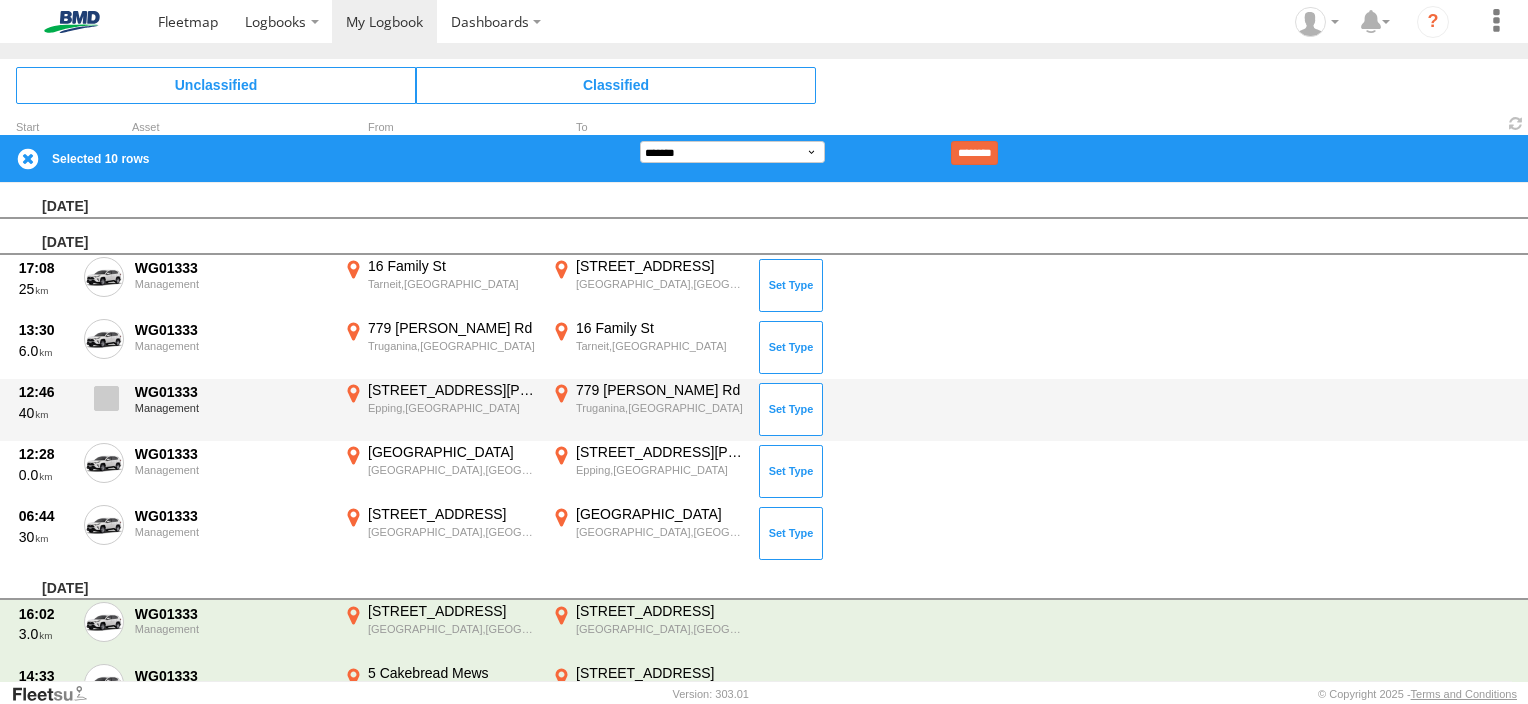 click at bounding box center [106, 398] 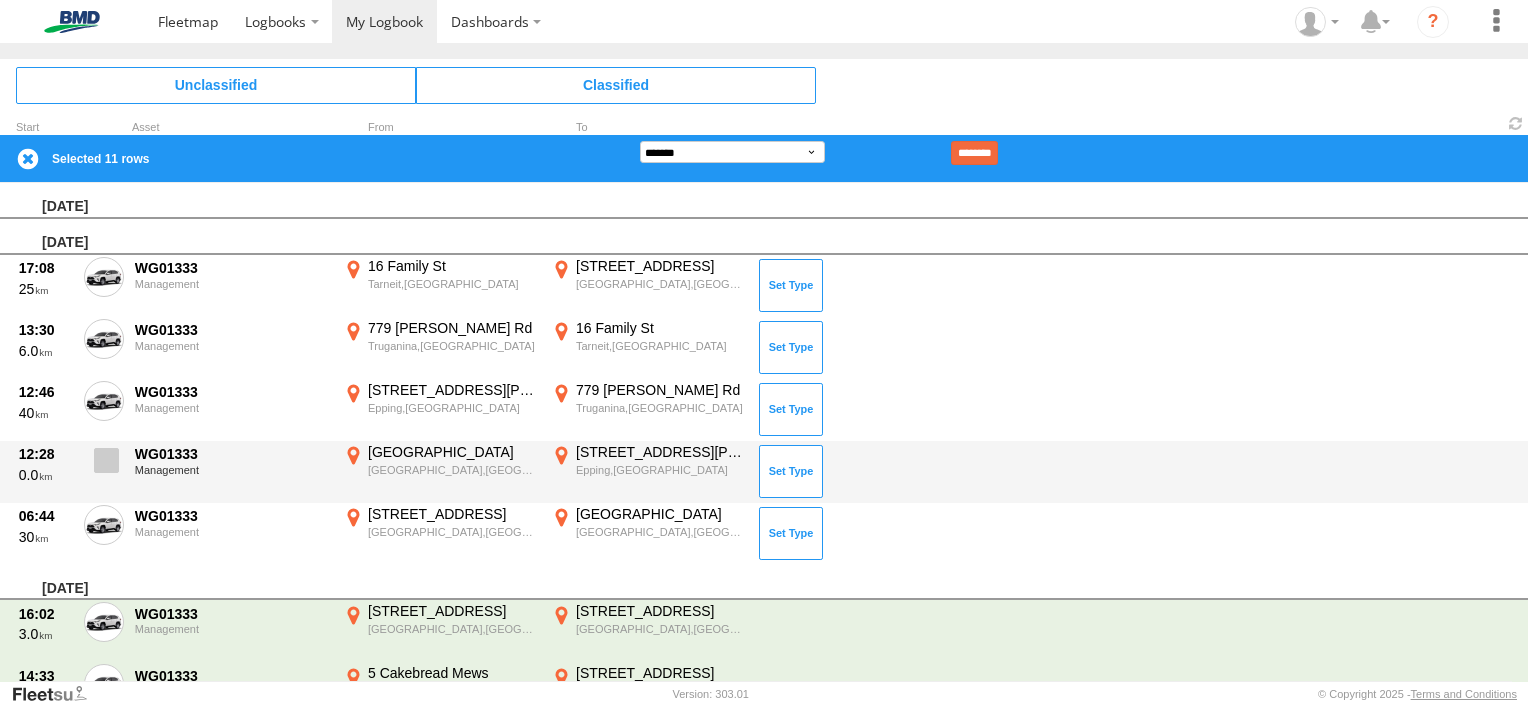 click at bounding box center [106, 460] 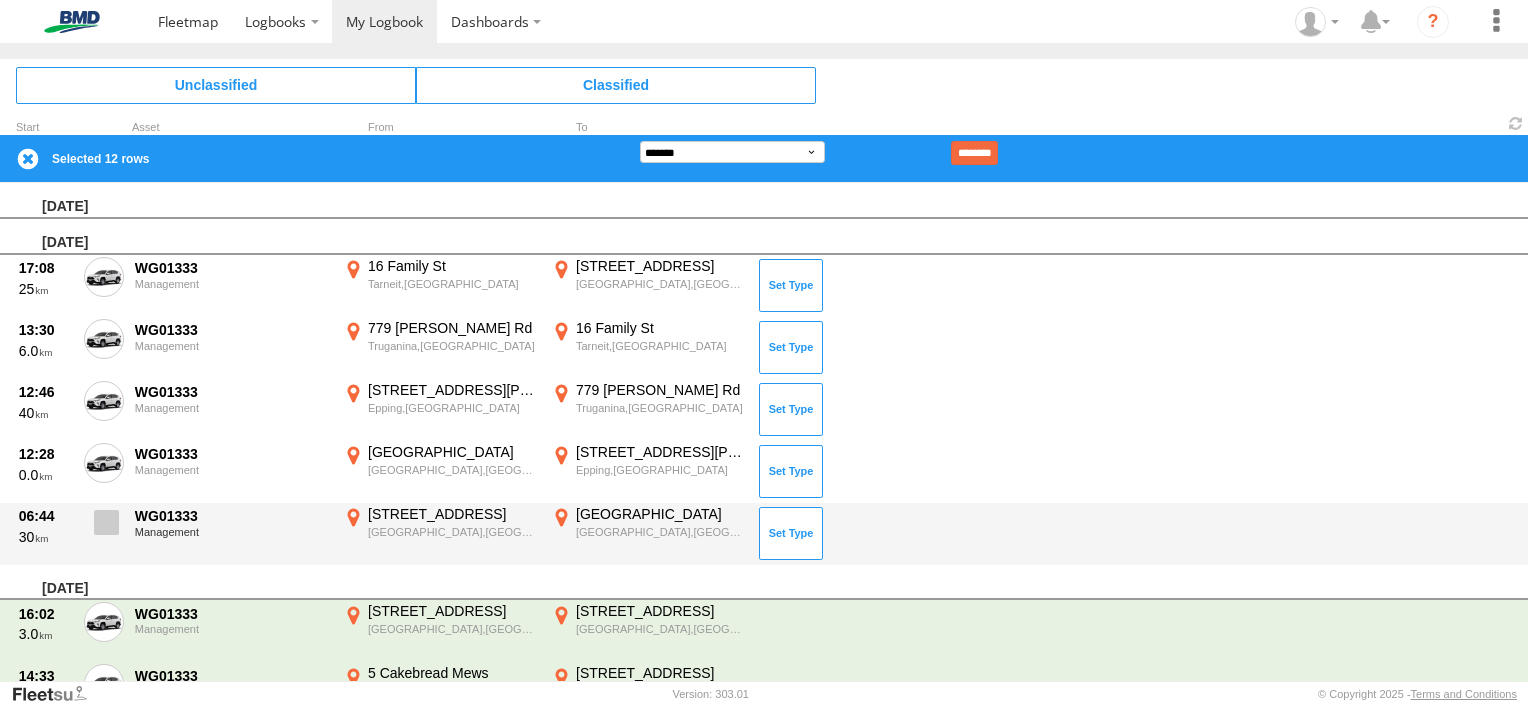 click at bounding box center (106, 522) 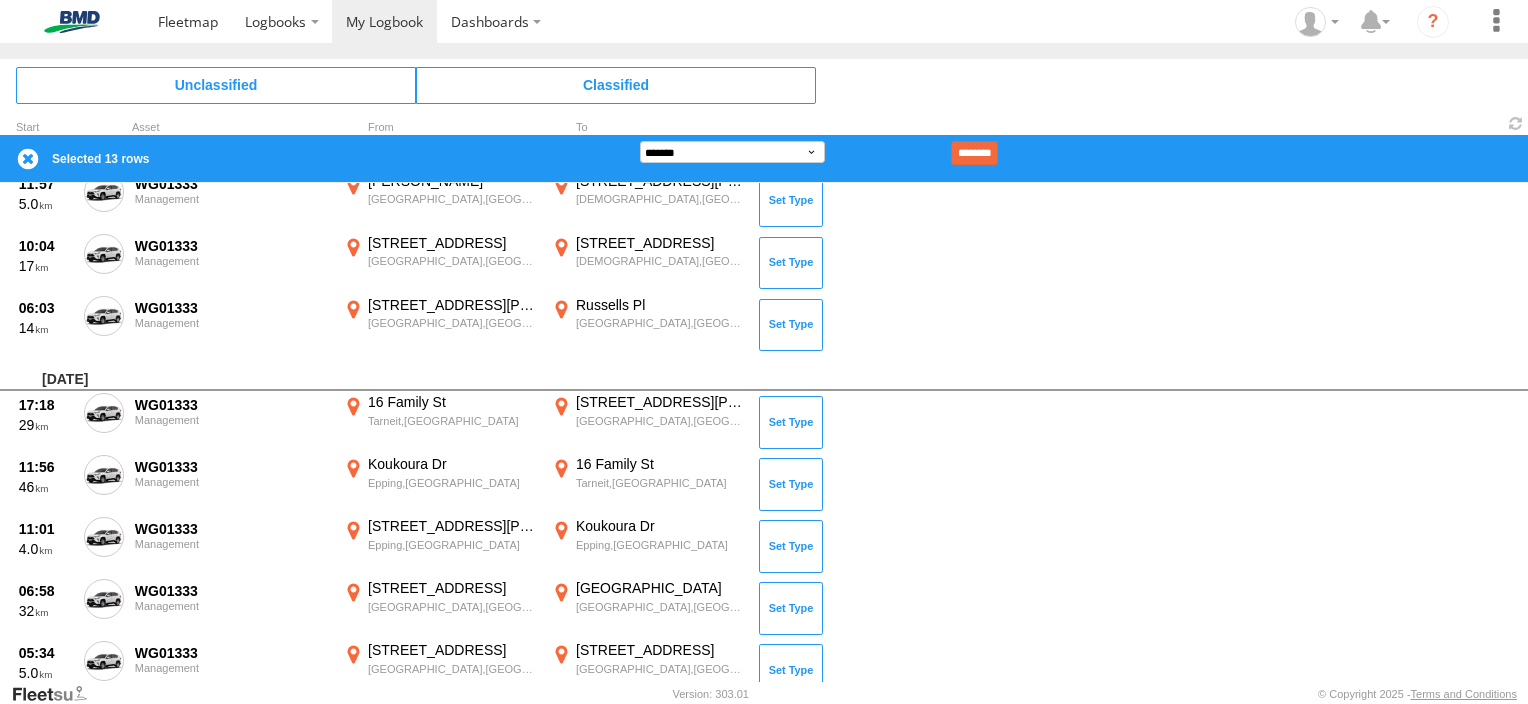 scroll, scrollTop: 1860, scrollLeft: 0, axis: vertical 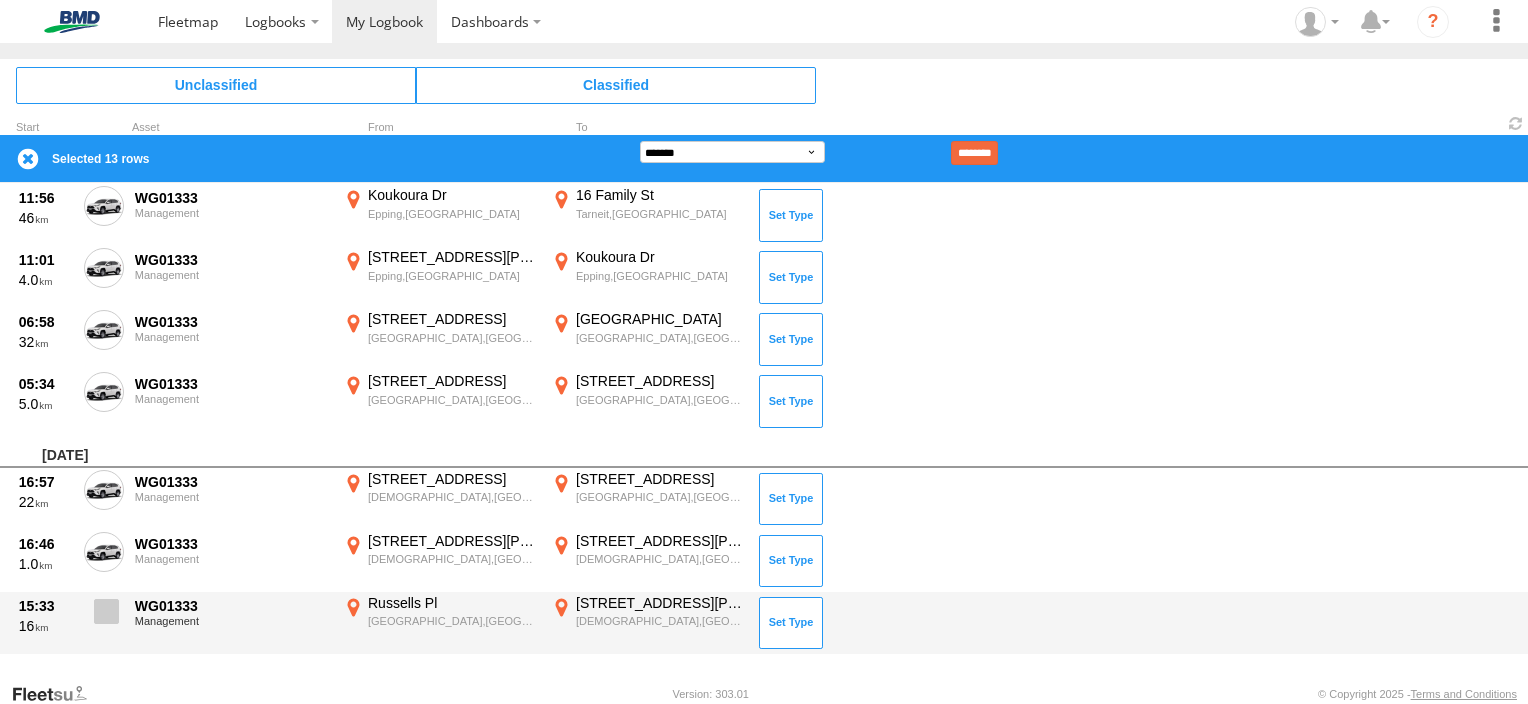 click at bounding box center (104, 617) 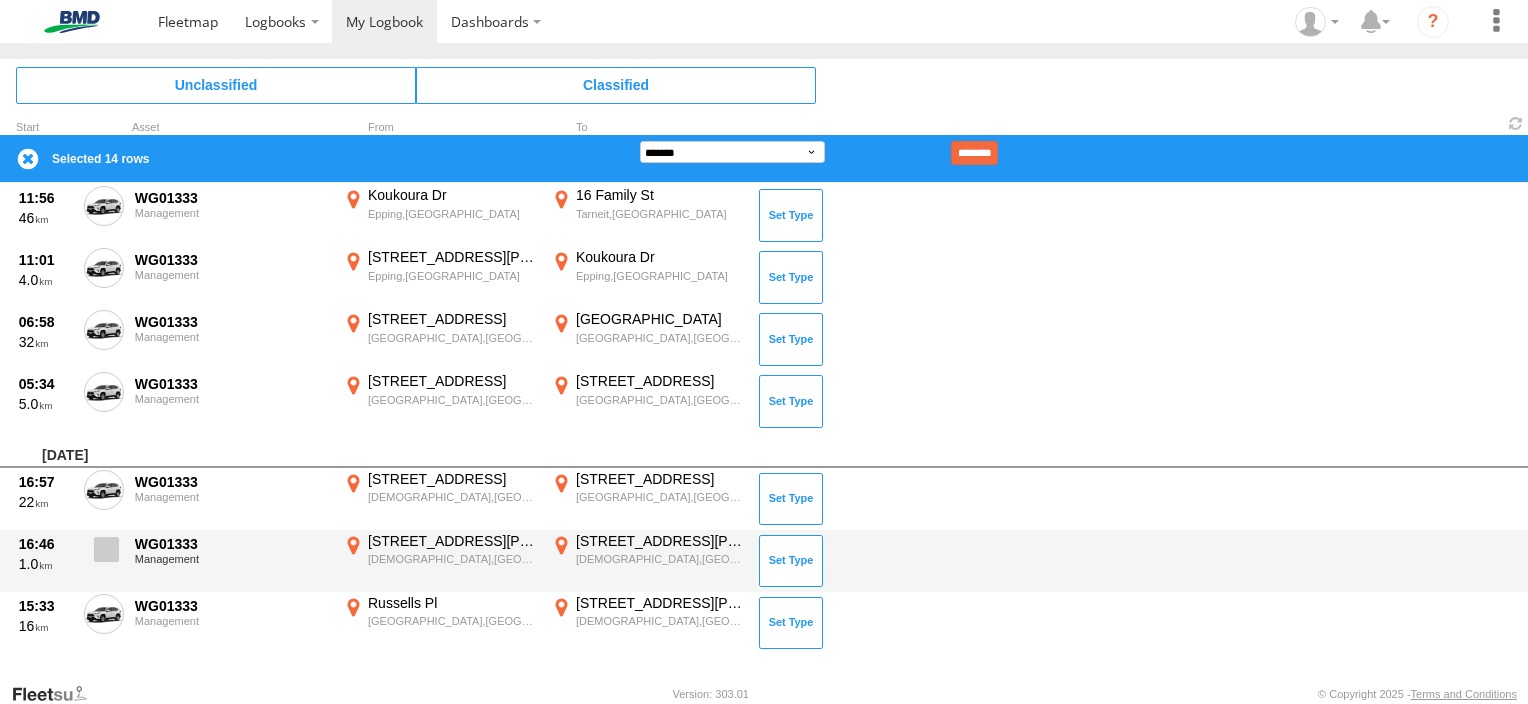 click at bounding box center (106, 549) 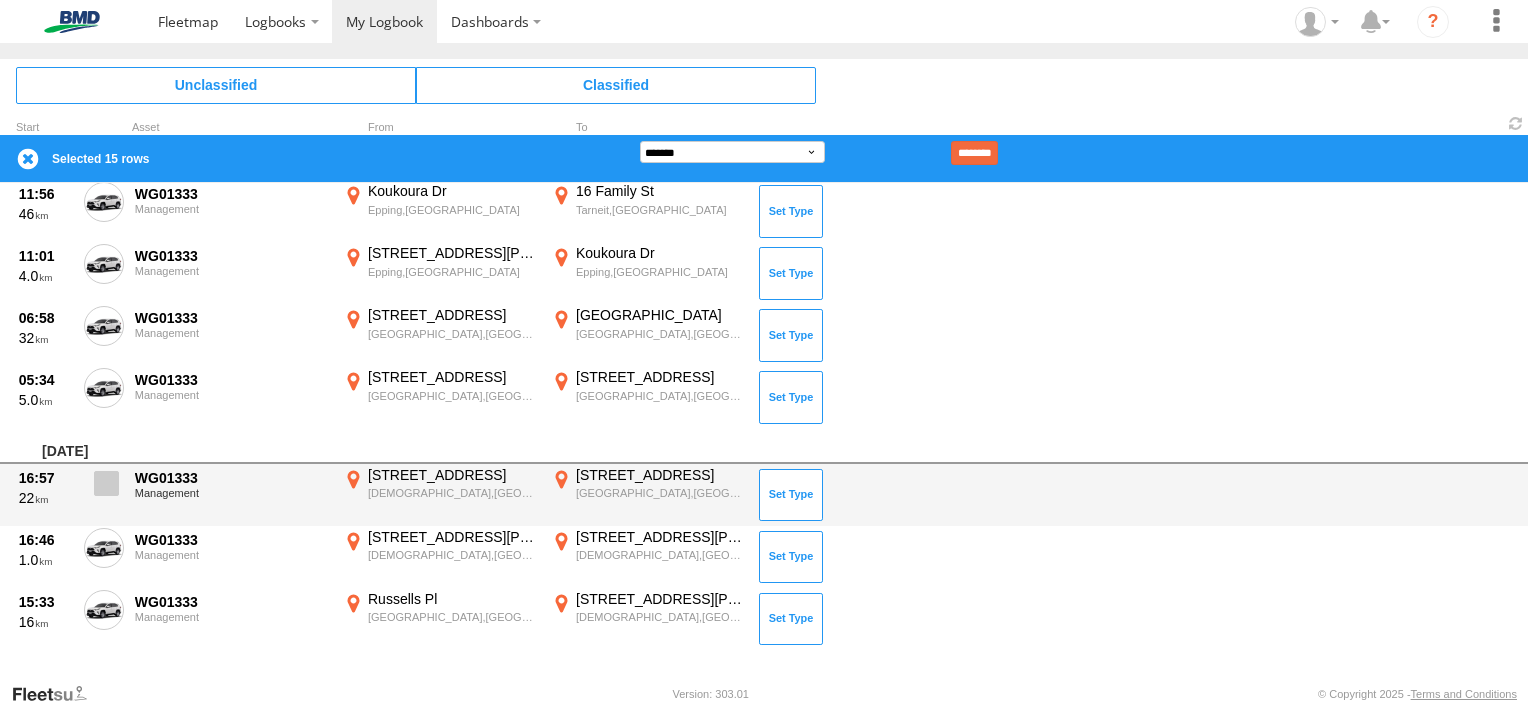 scroll, scrollTop: 1364, scrollLeft: 0, axis: vertical 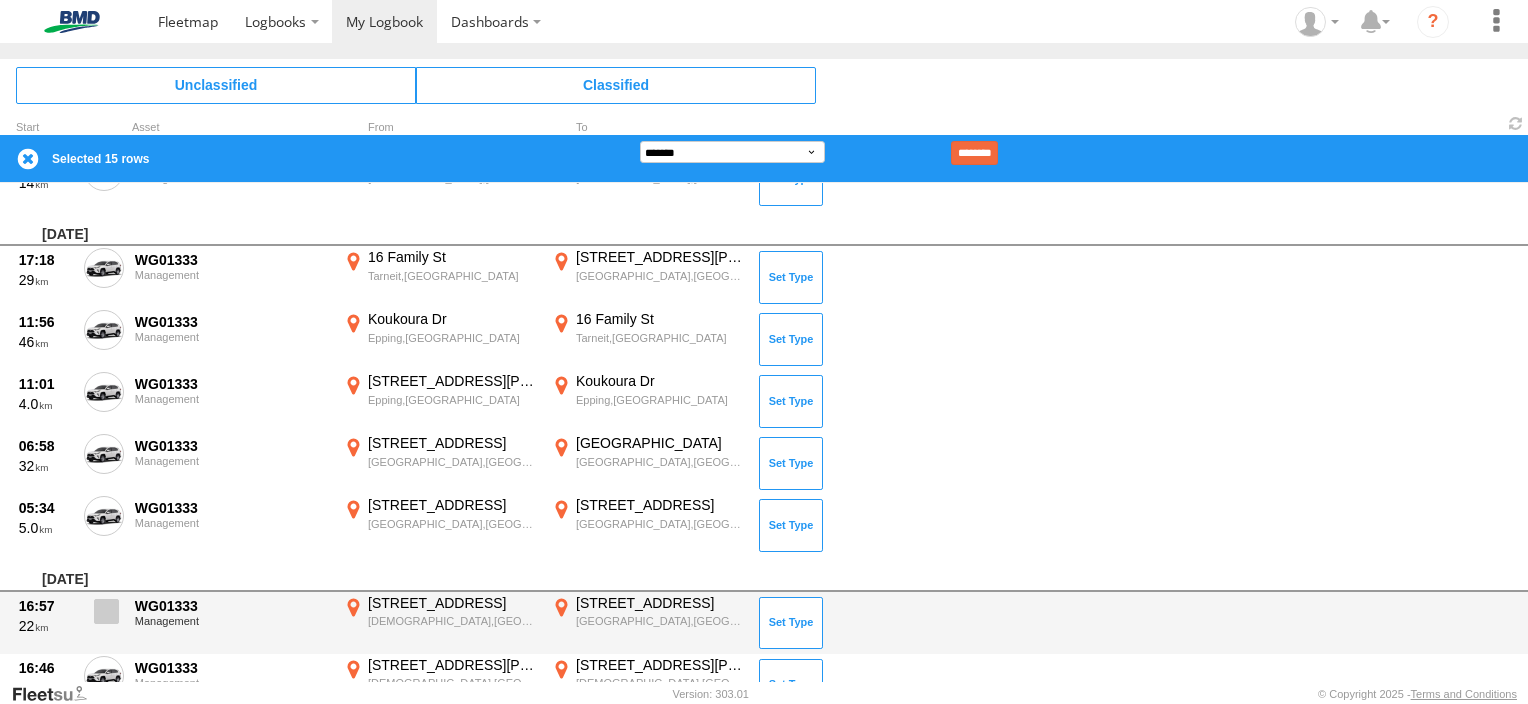click at bounding box center (106, 611) 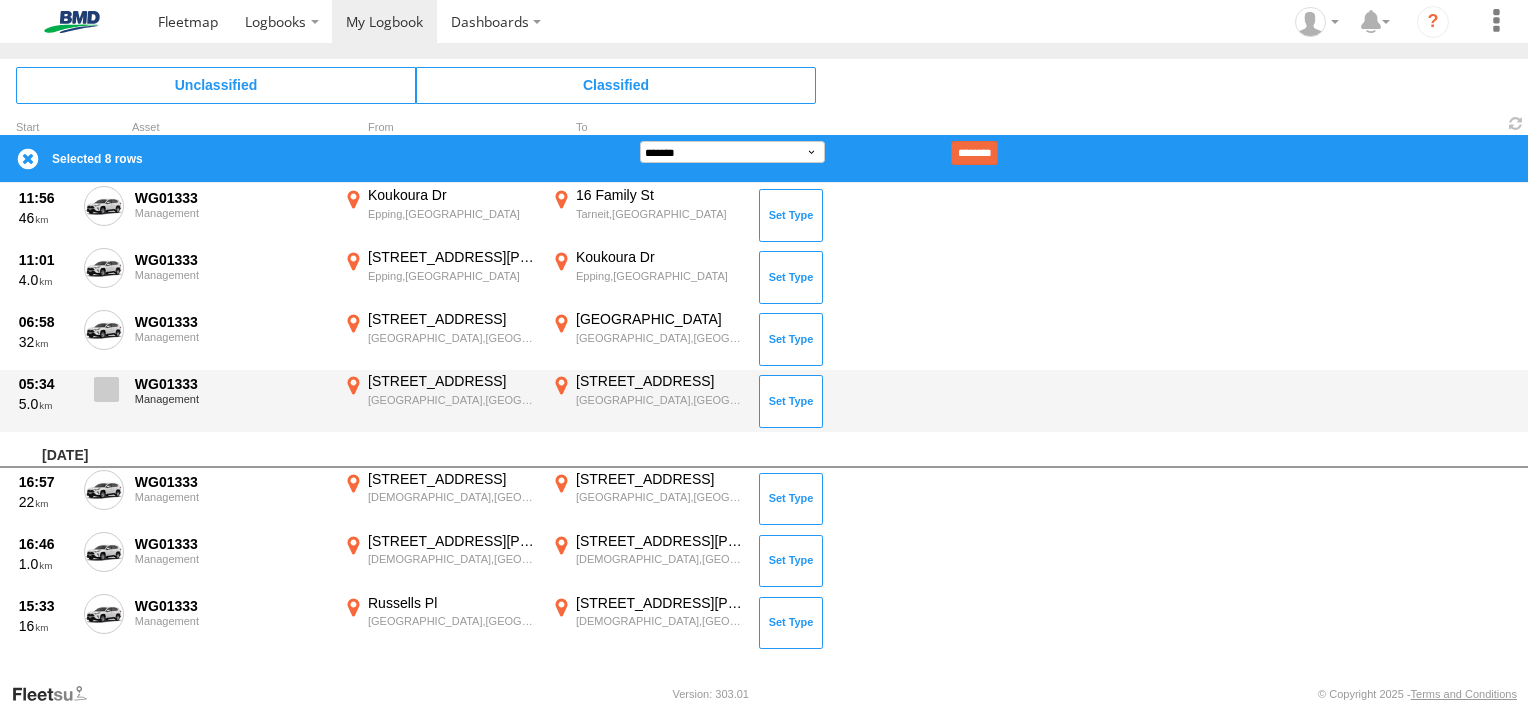 click at bounding box center (104, 395) 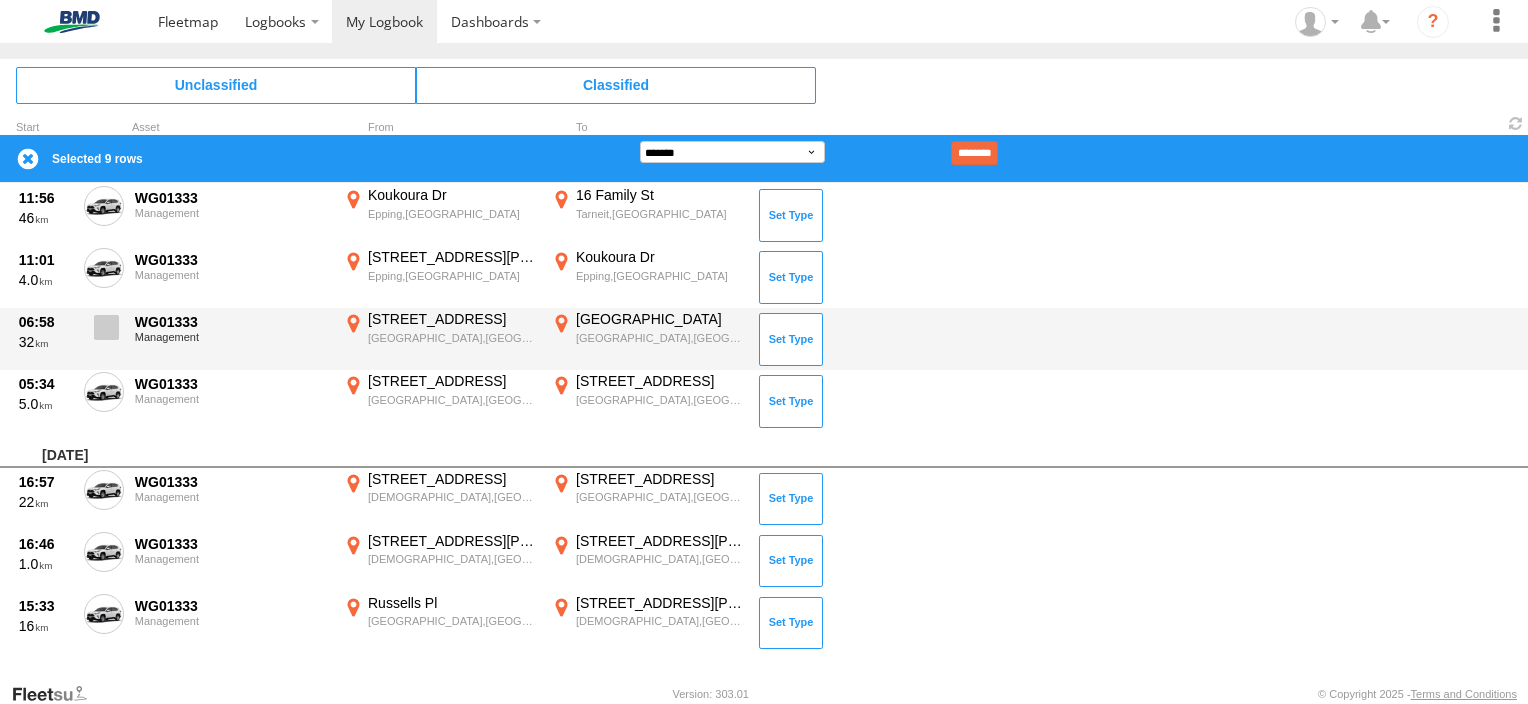click at bounding box center [106, 327] 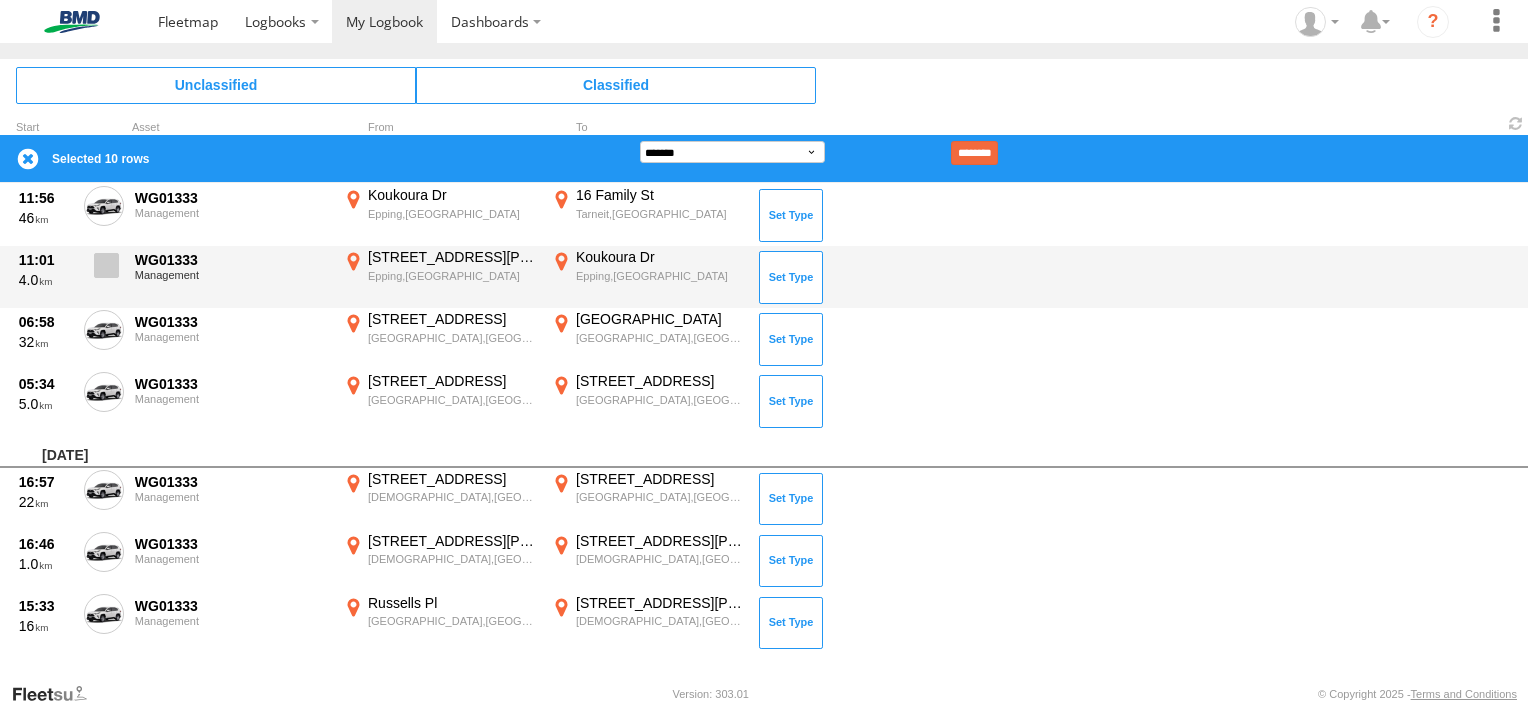 click at bounding box center [106, 265] 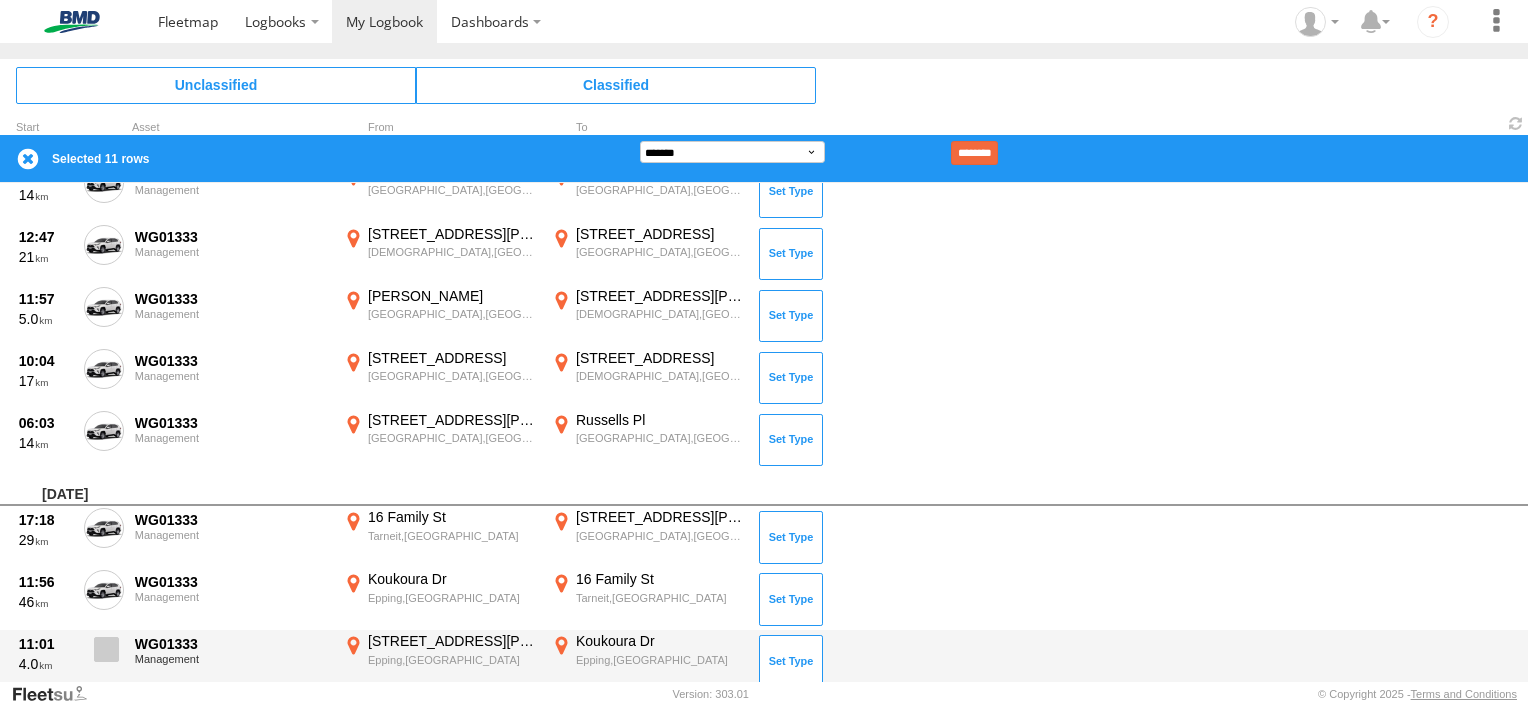 scroll, scrollTop: 980, scrollLeft: 0, axis: vertical 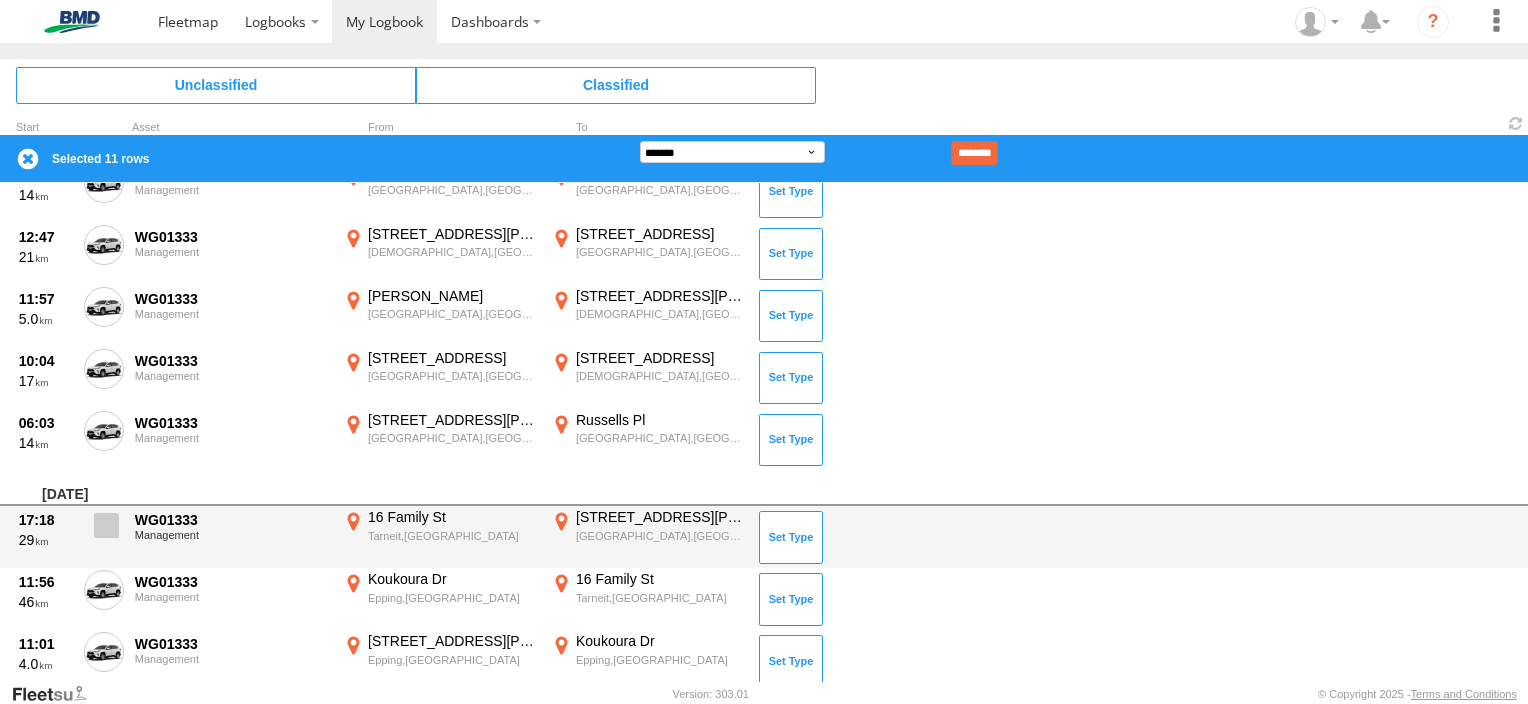 click at bounding box center (104, 531) 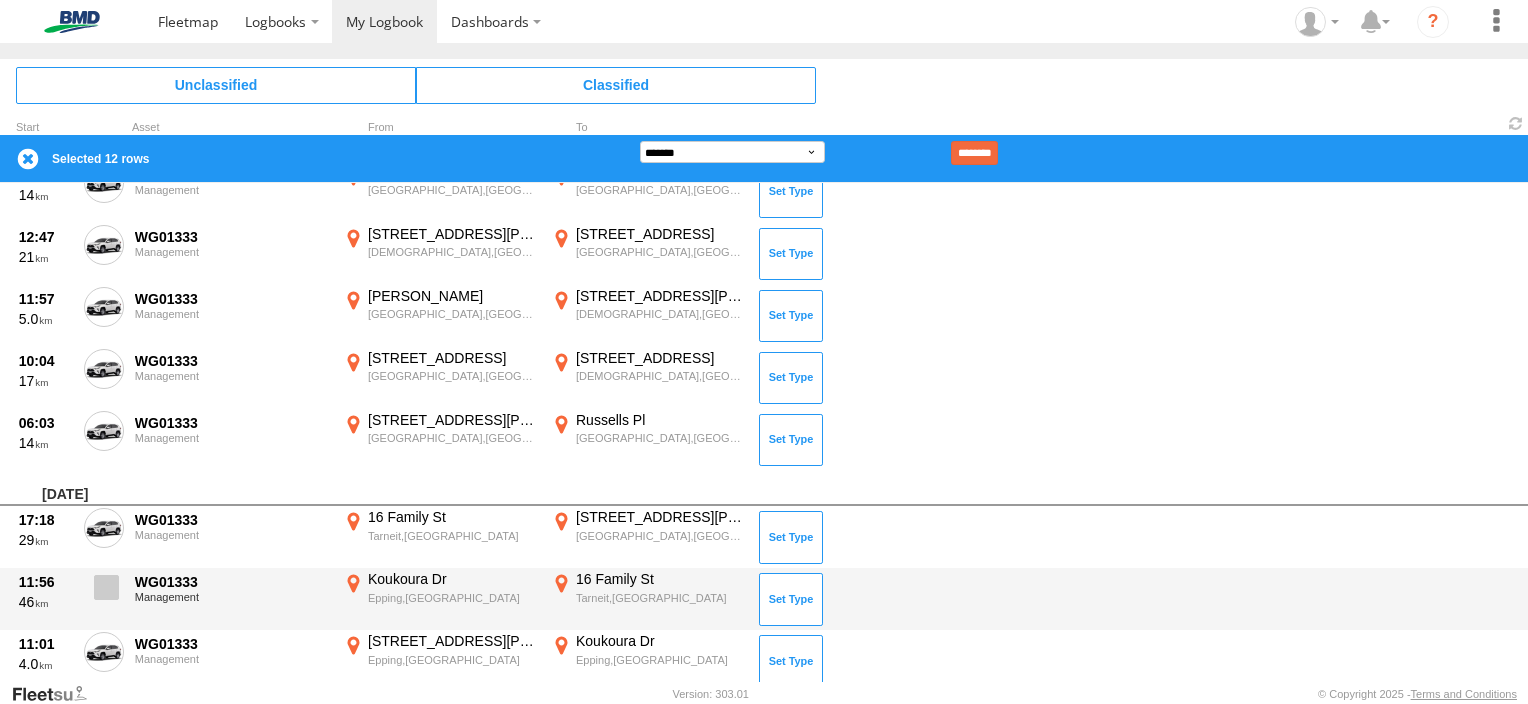 click at bounding box center [106, 587] 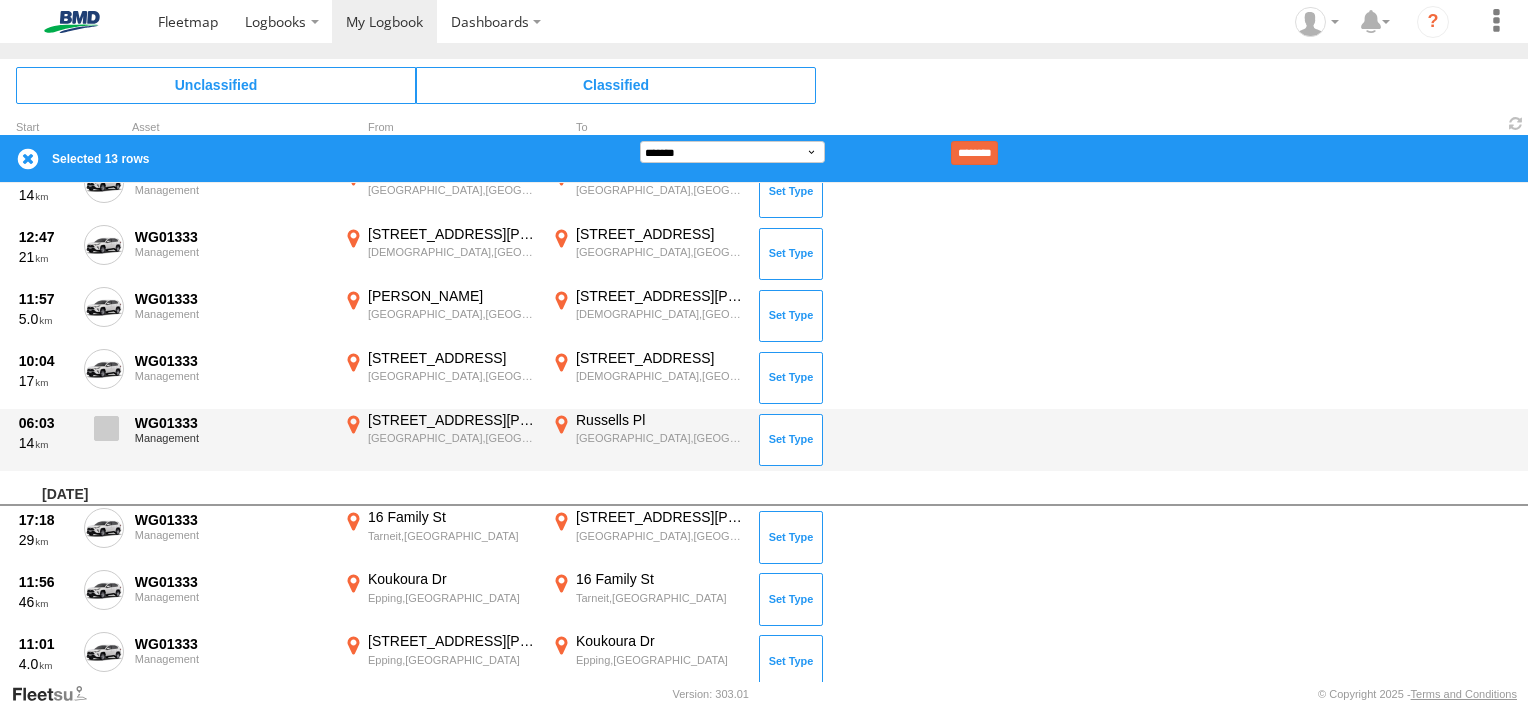click at bounding box center (106, 428) 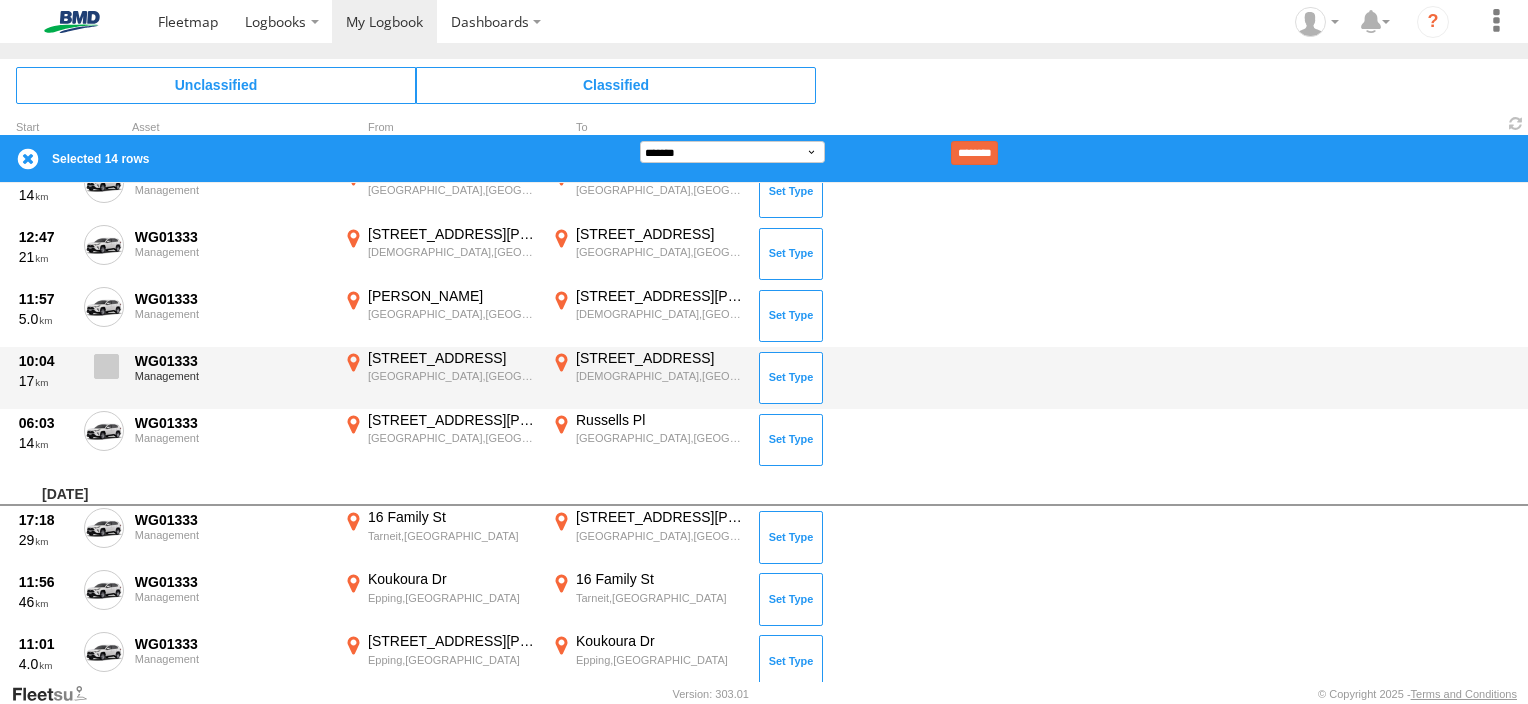 click at bounding box center (106, 366) 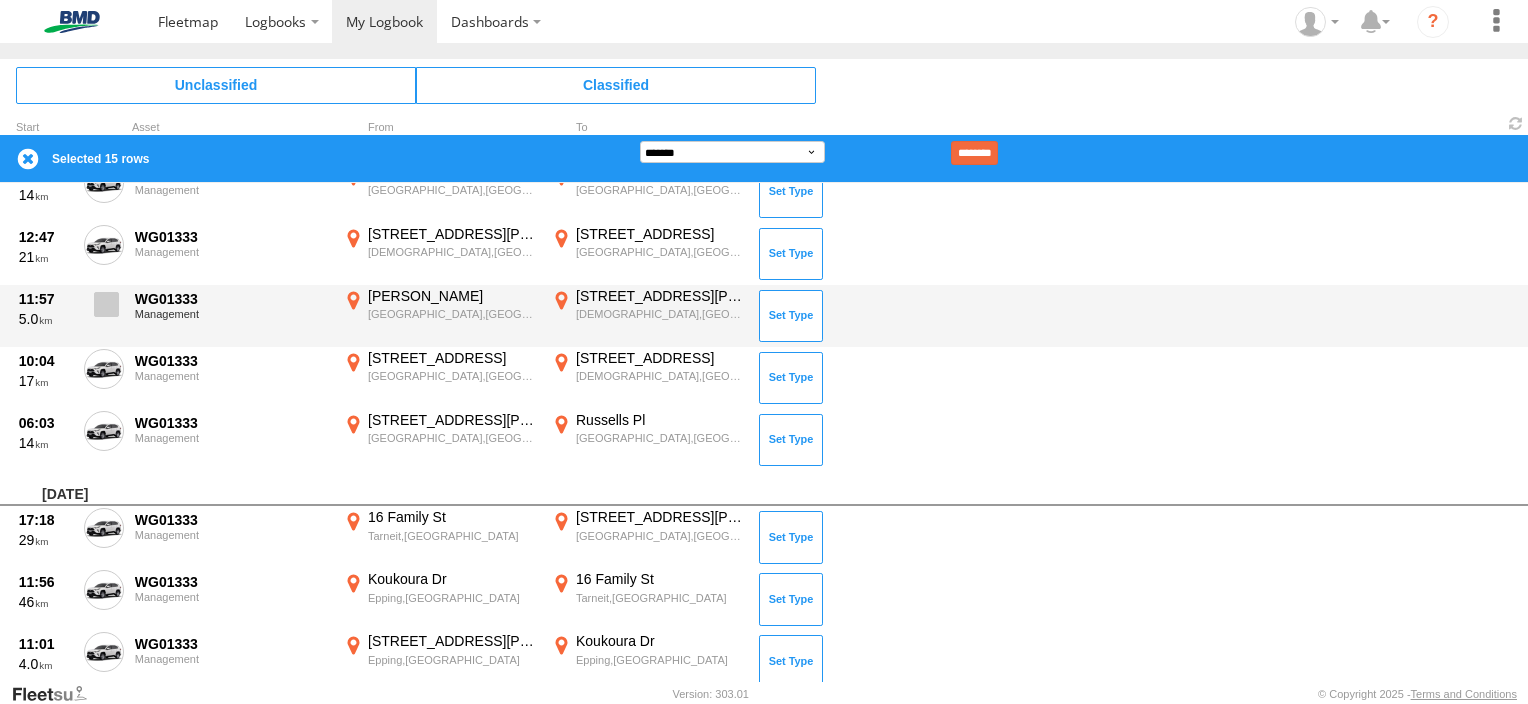 click at bounding box center (106, 304) 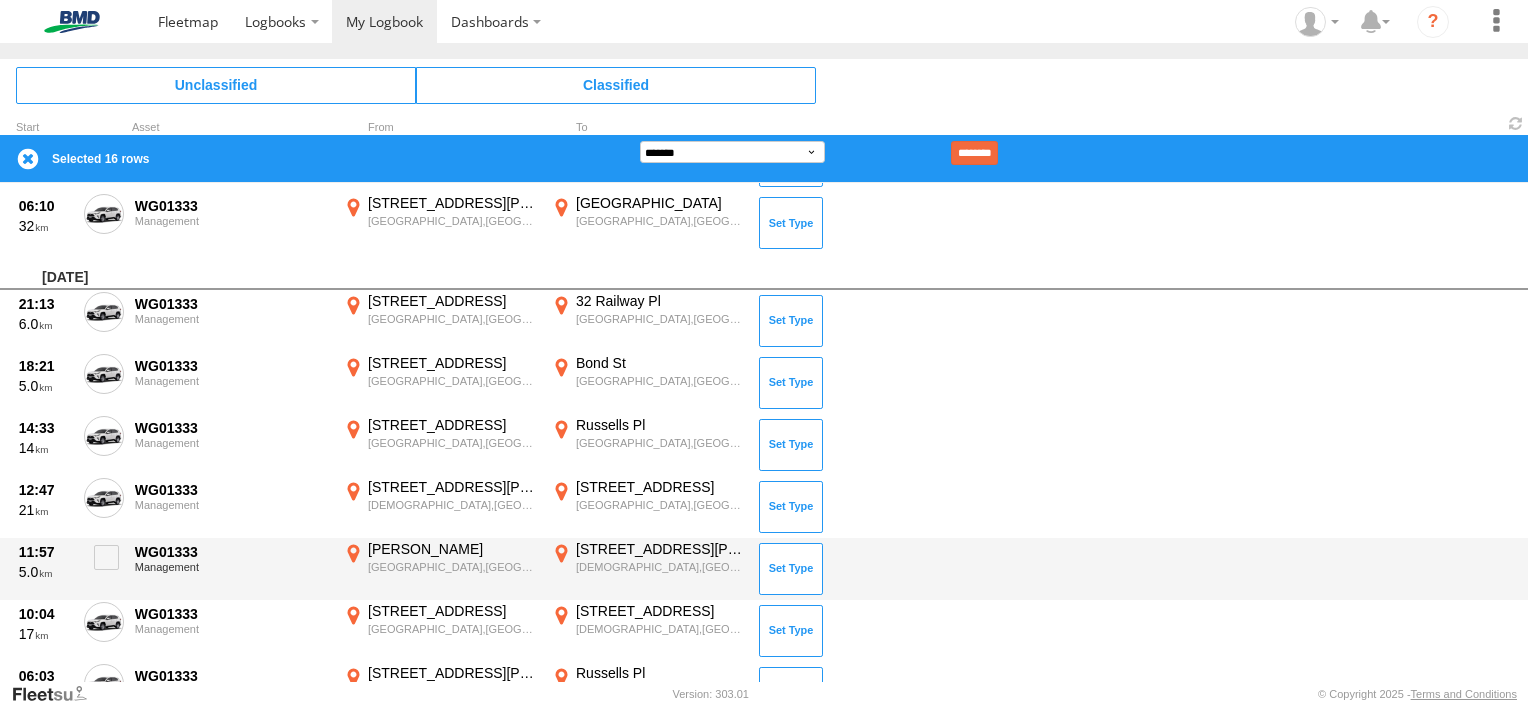 scroll, scrollTop: 728, scrollLeft: 0, axis: vertical 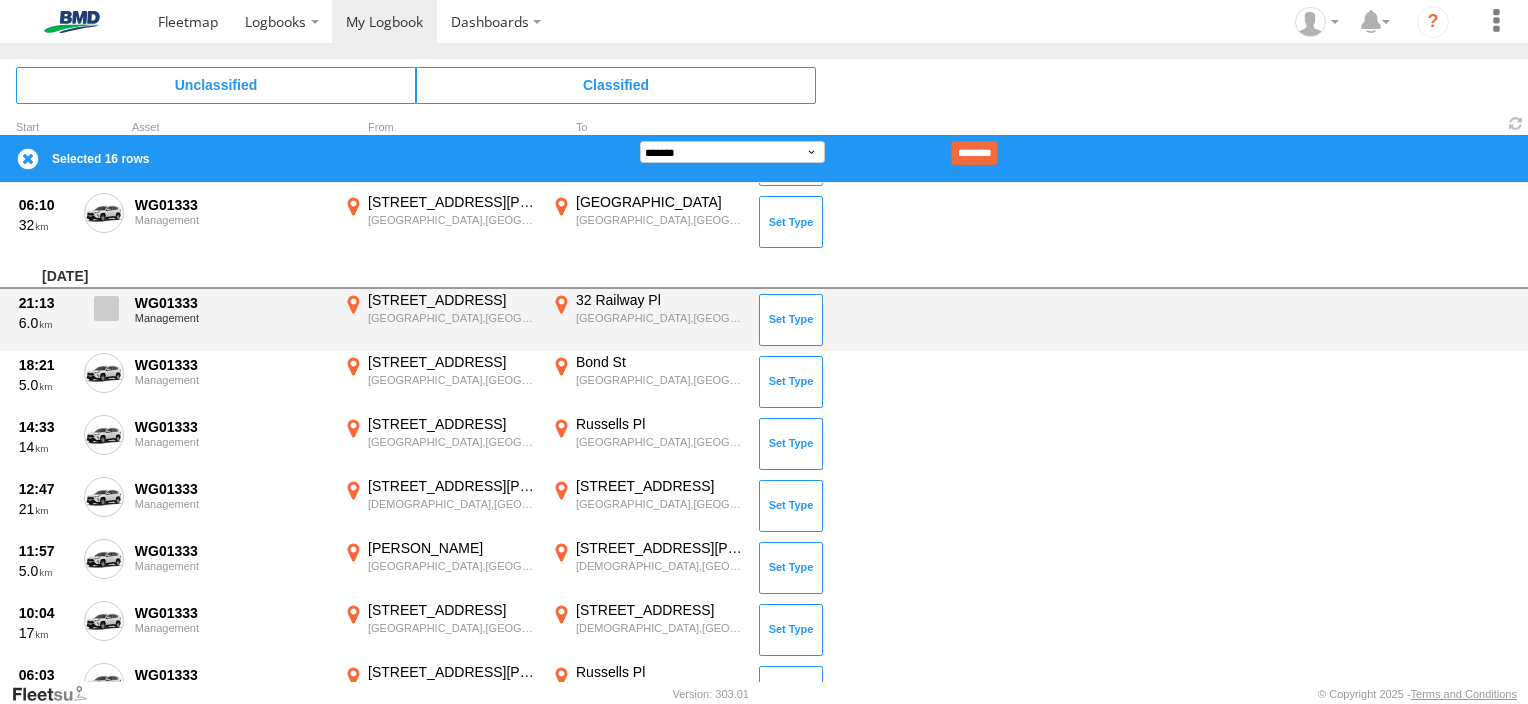 click at bounding box center [104, 314] 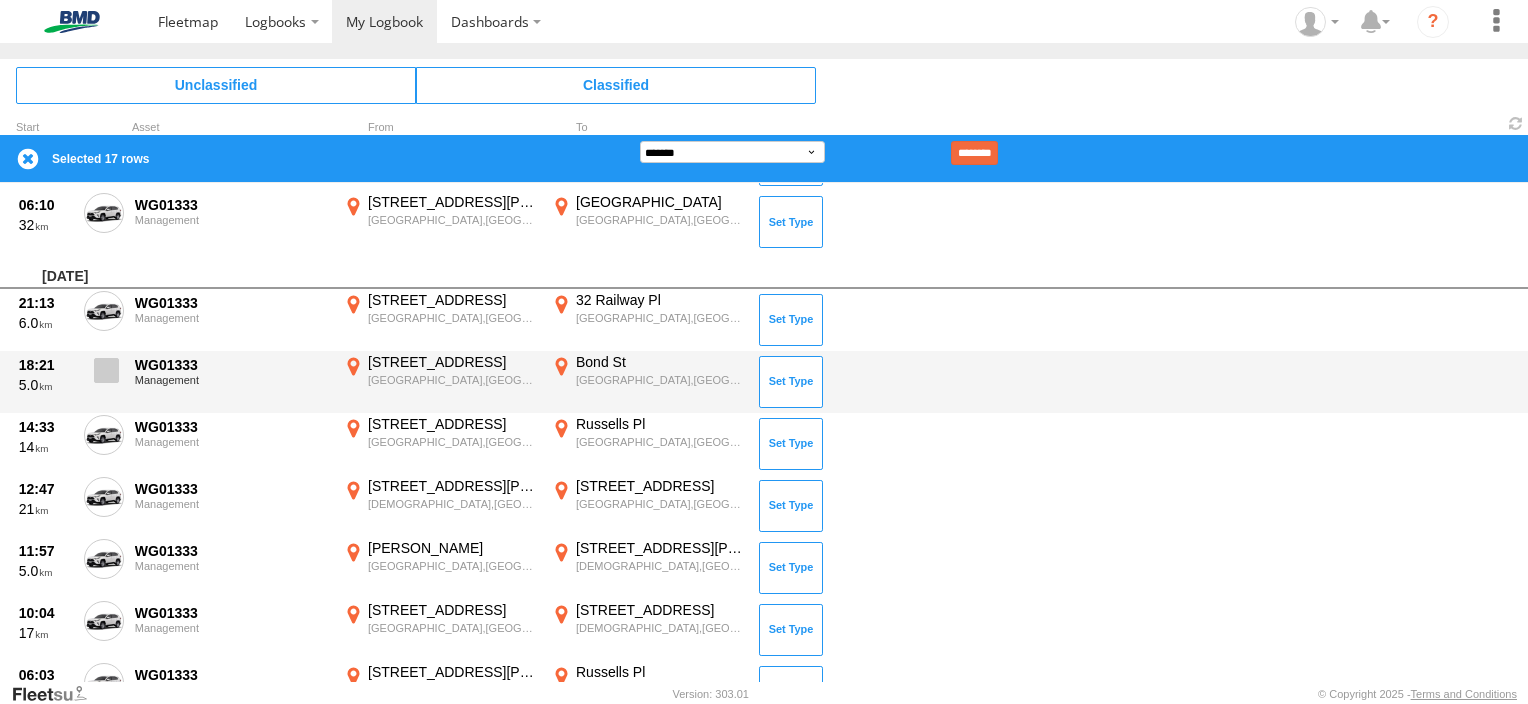click at bounding box center [106, 370] 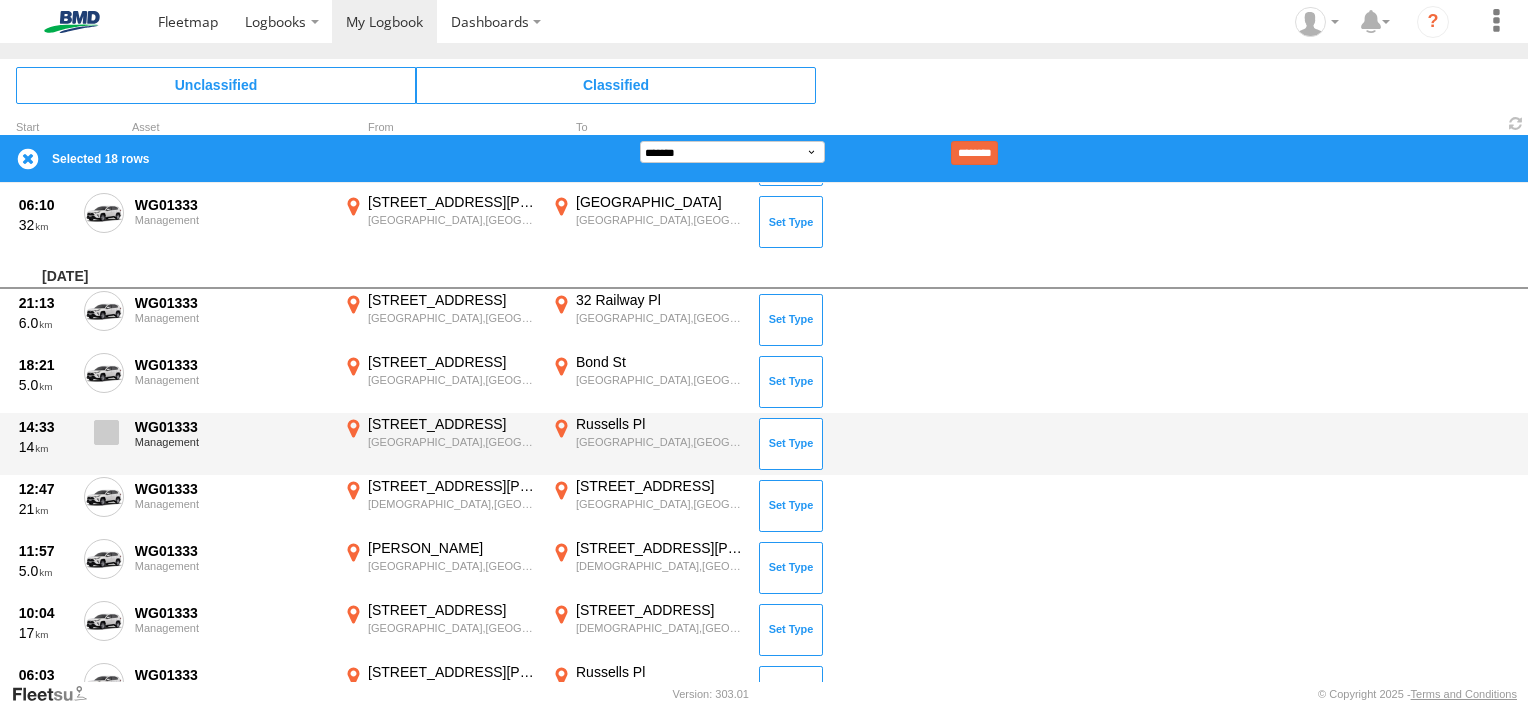 click at bounding box center (106, 432) 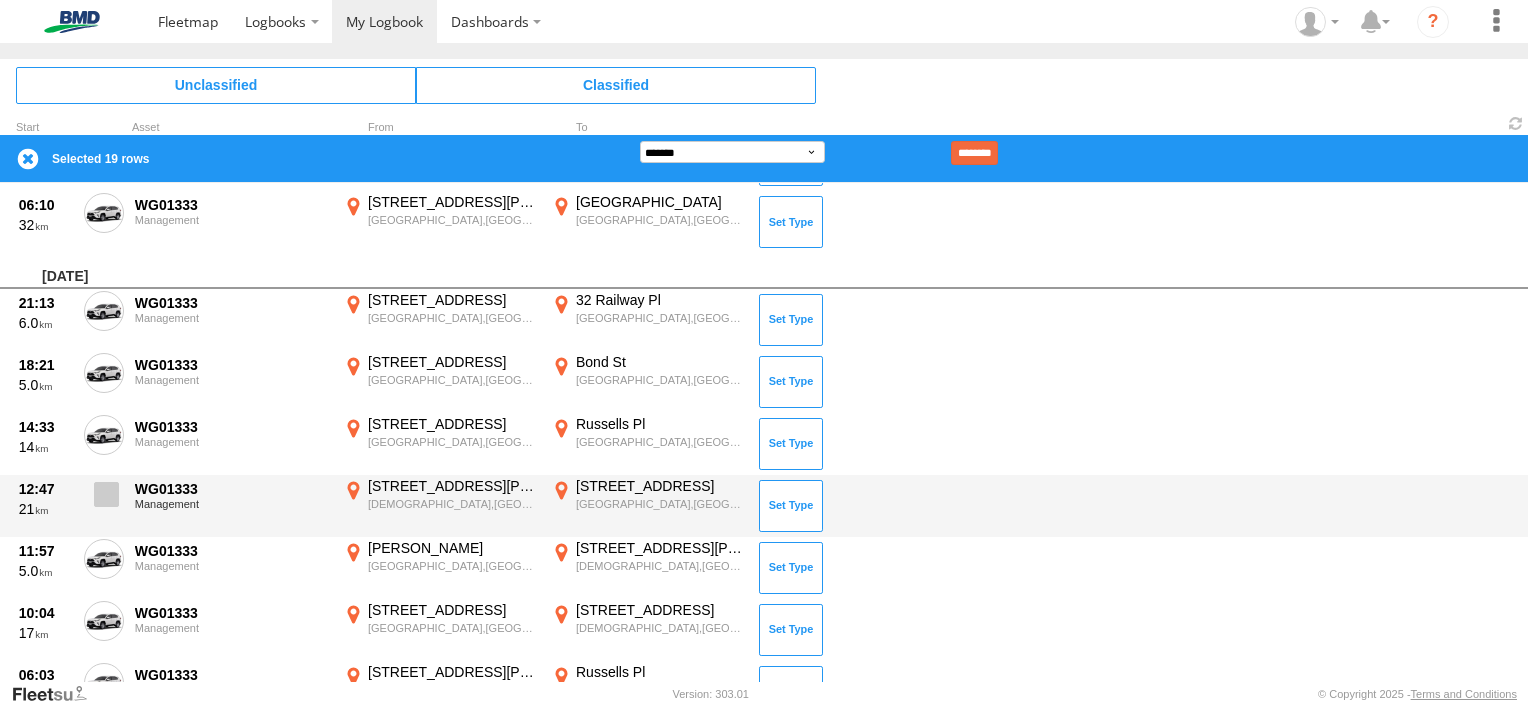 click at bounding box center (106, 494) 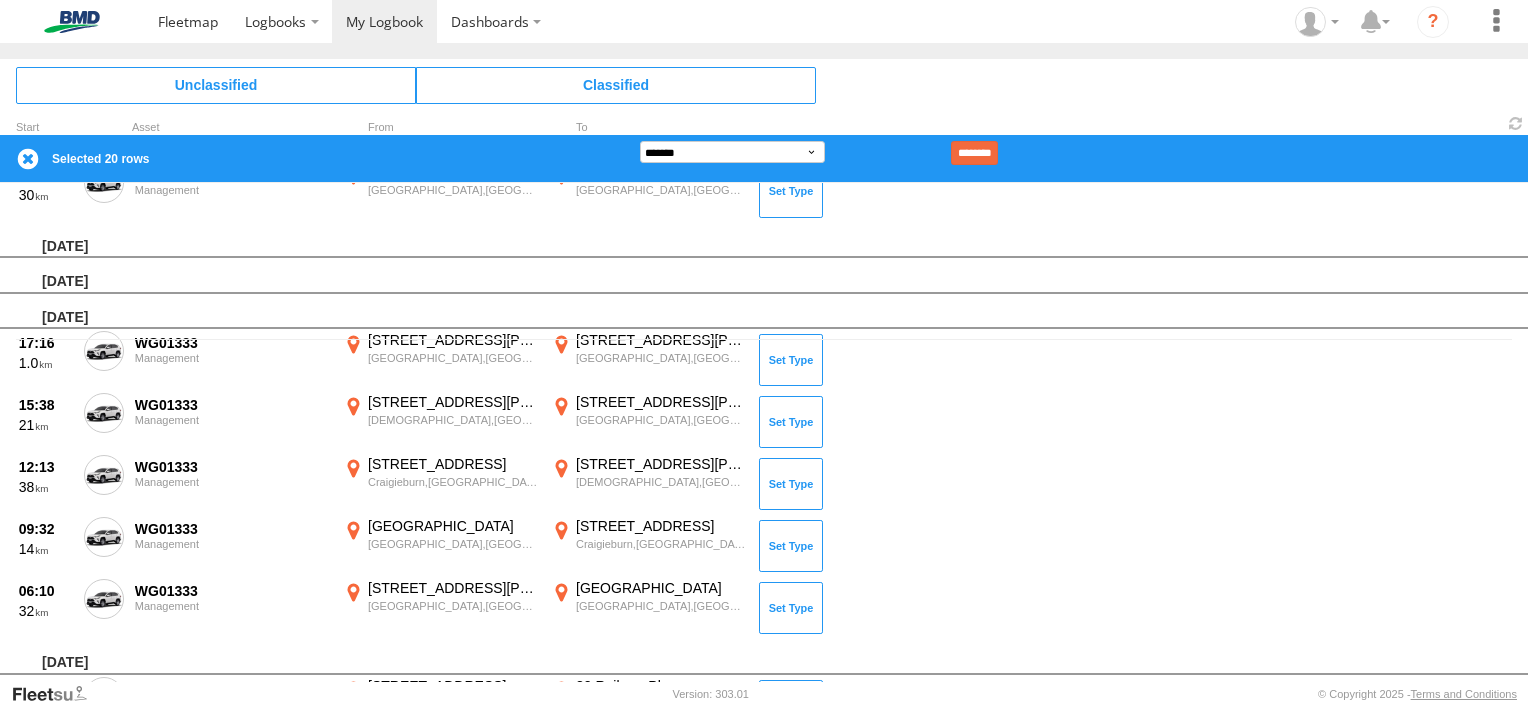 scroll, scrollTop: 315, scrollLeft: 0, axis: vertical 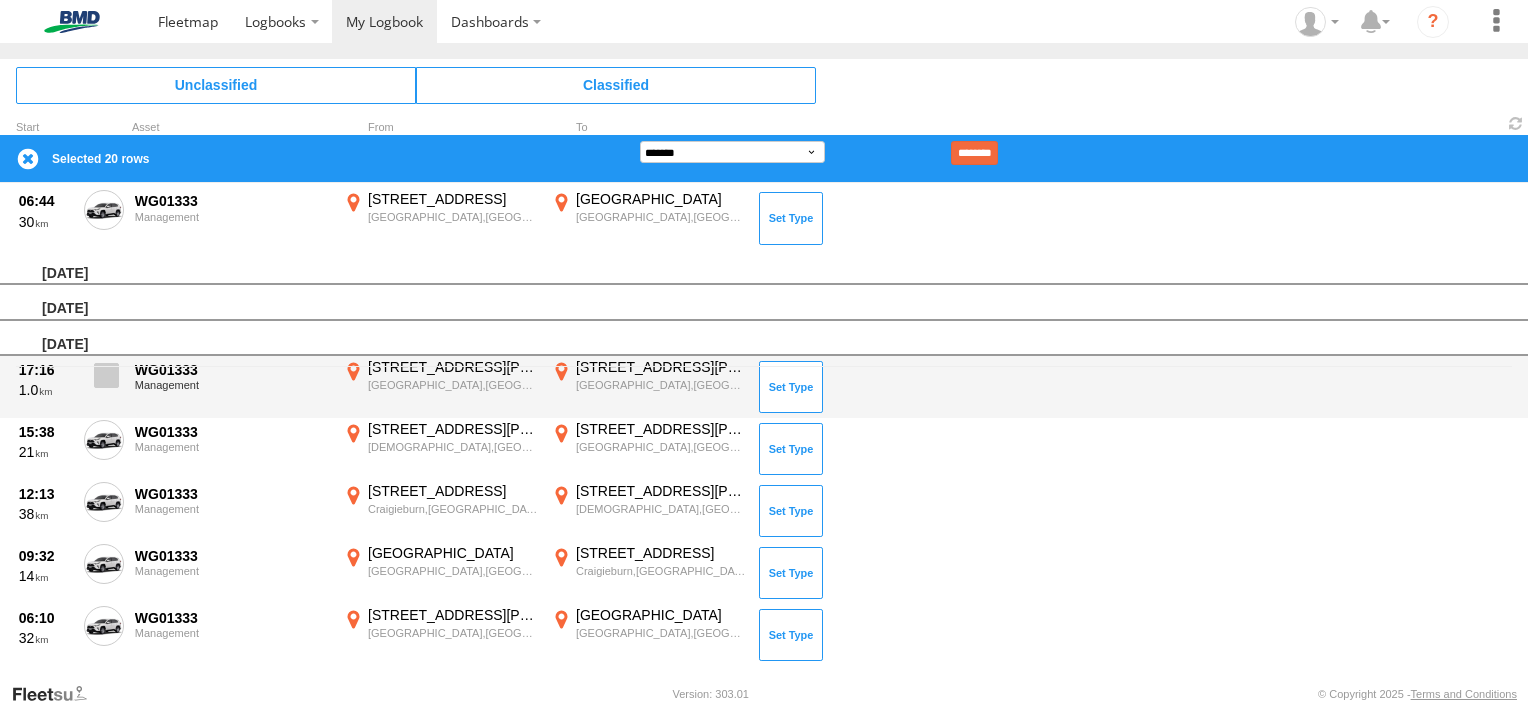 click at bounding box center [104, 381] 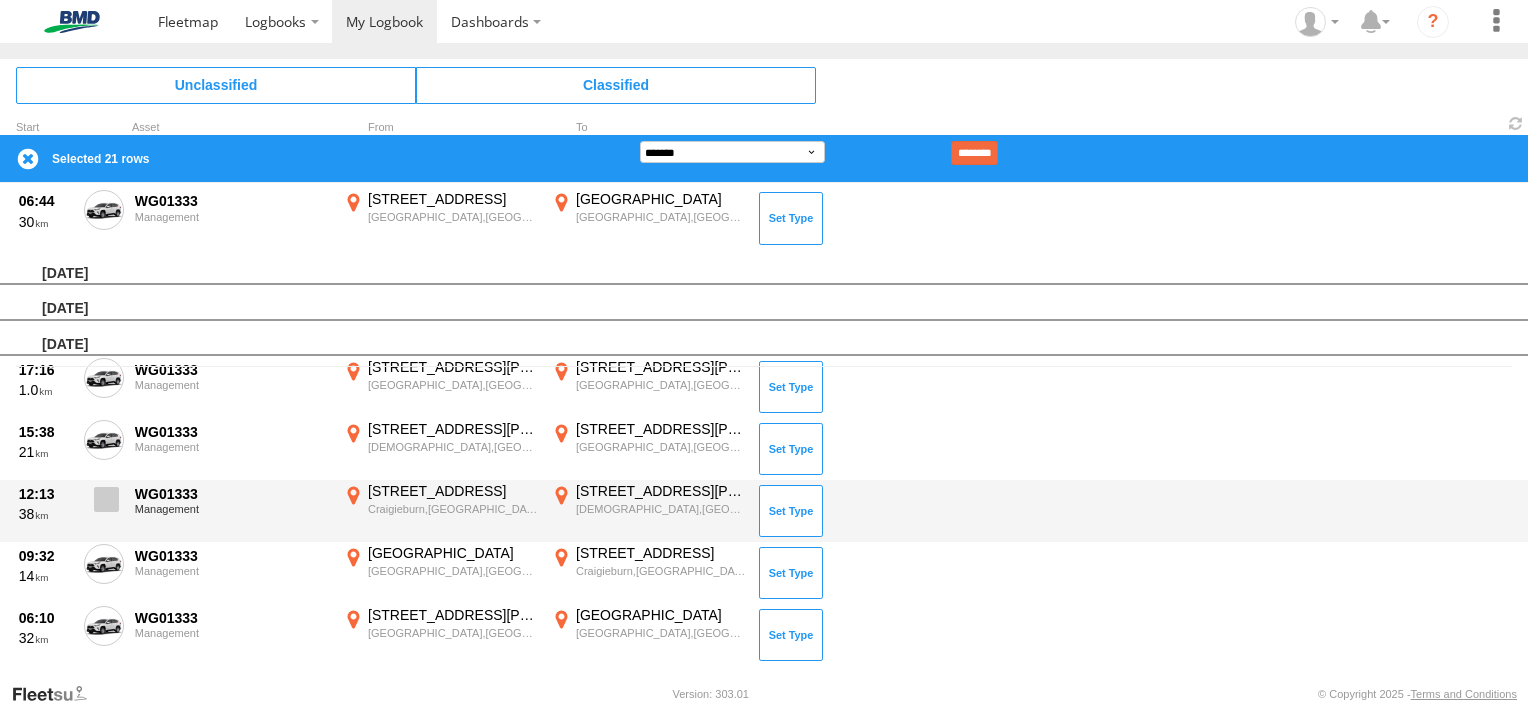 click at bounding box center [104, 505] 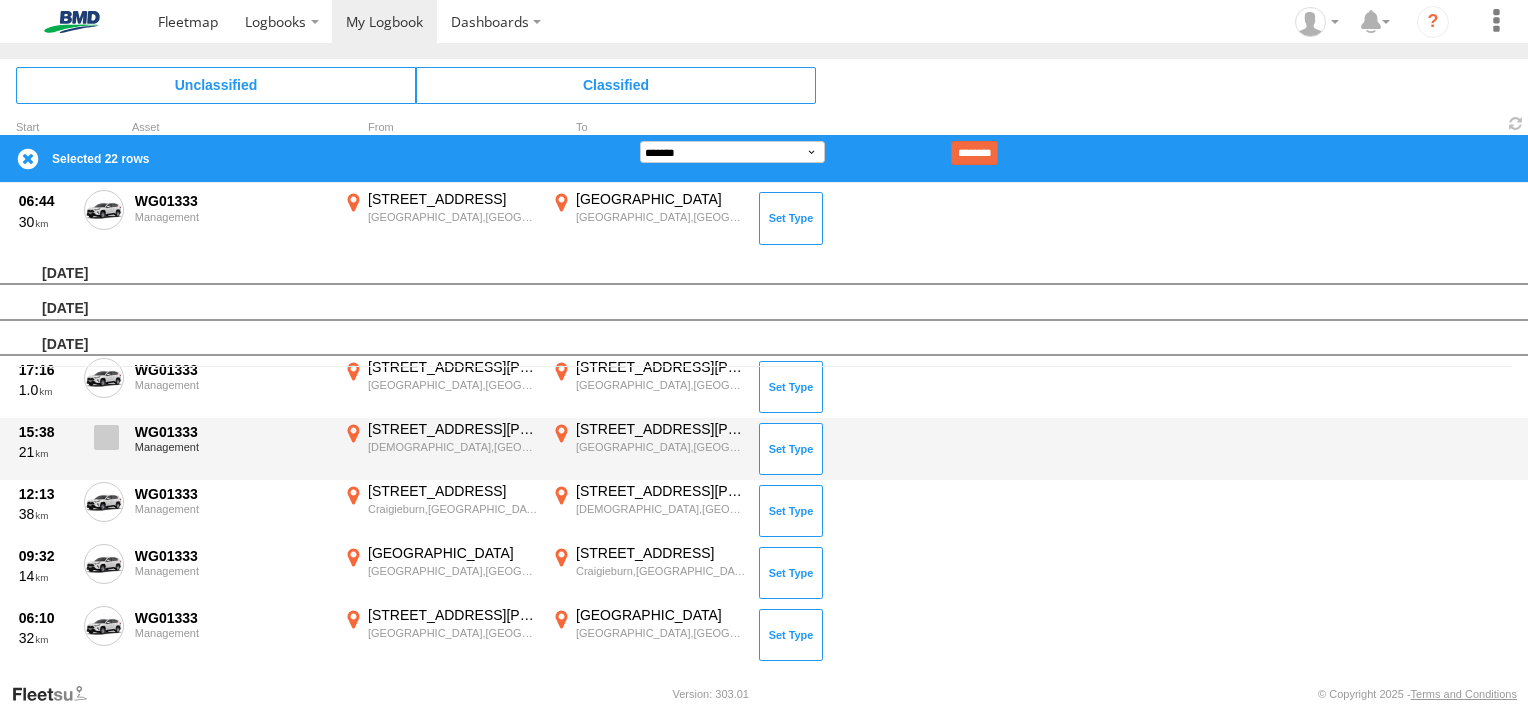 click at bounding box center (106, 437) 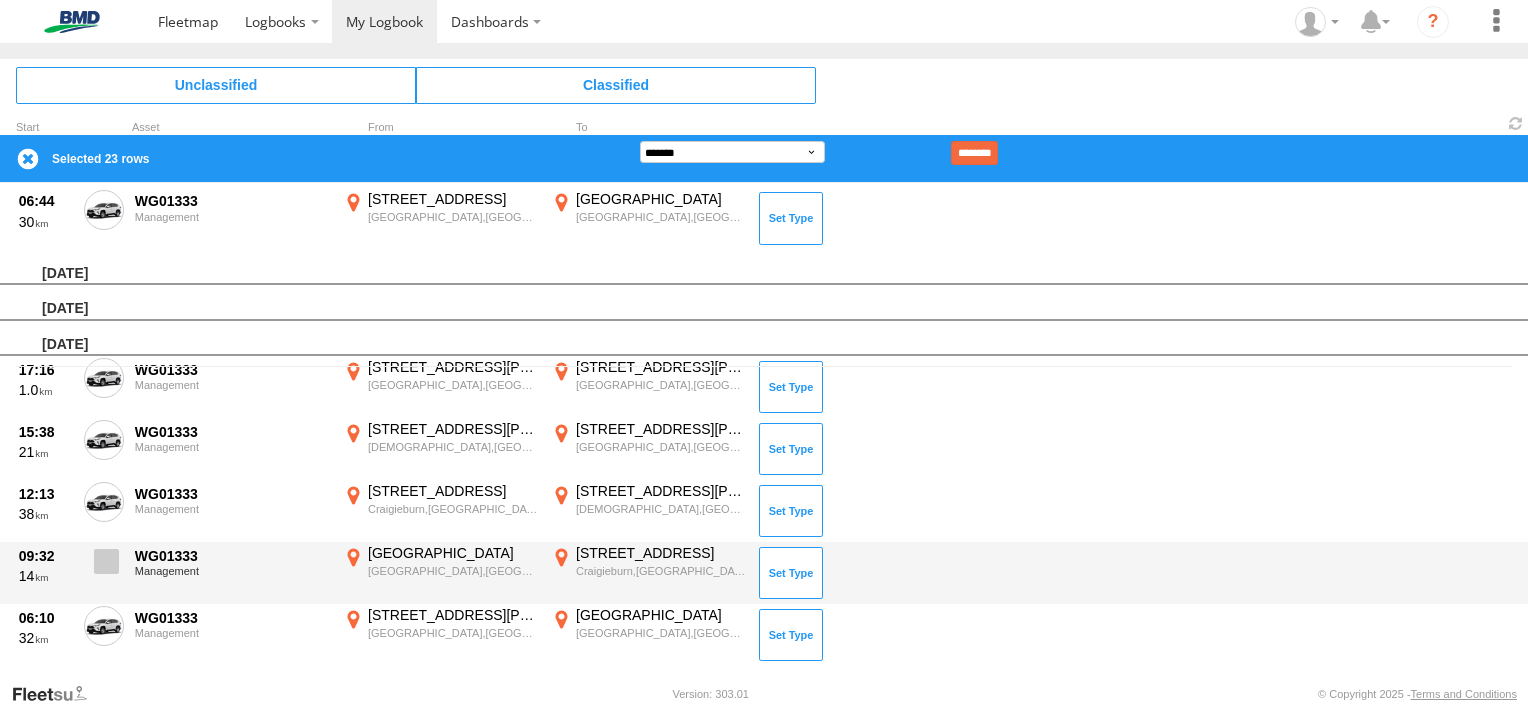 click at bounding box center (106, 561) 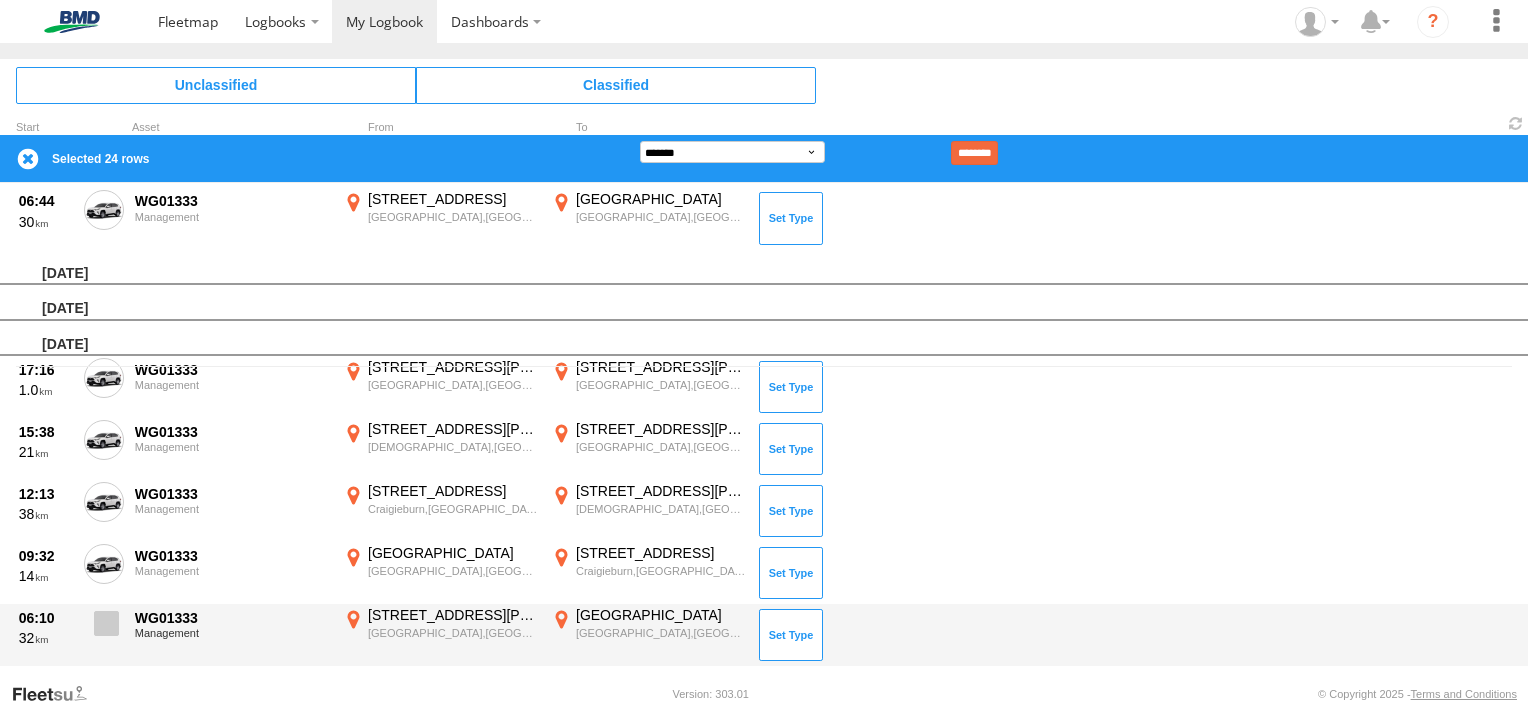 click at bounding box center (106, 623) 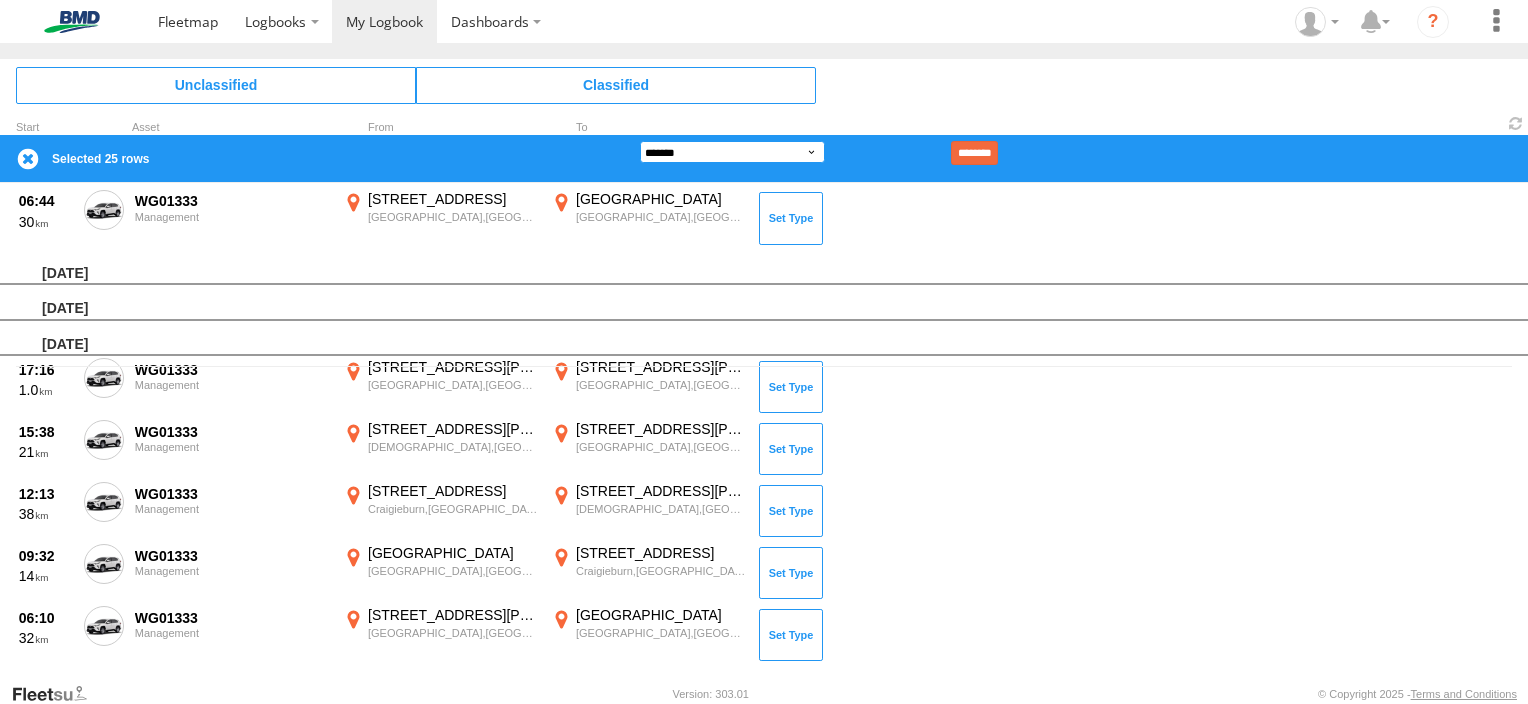 click on "**********" at bounding box center [732, 152] 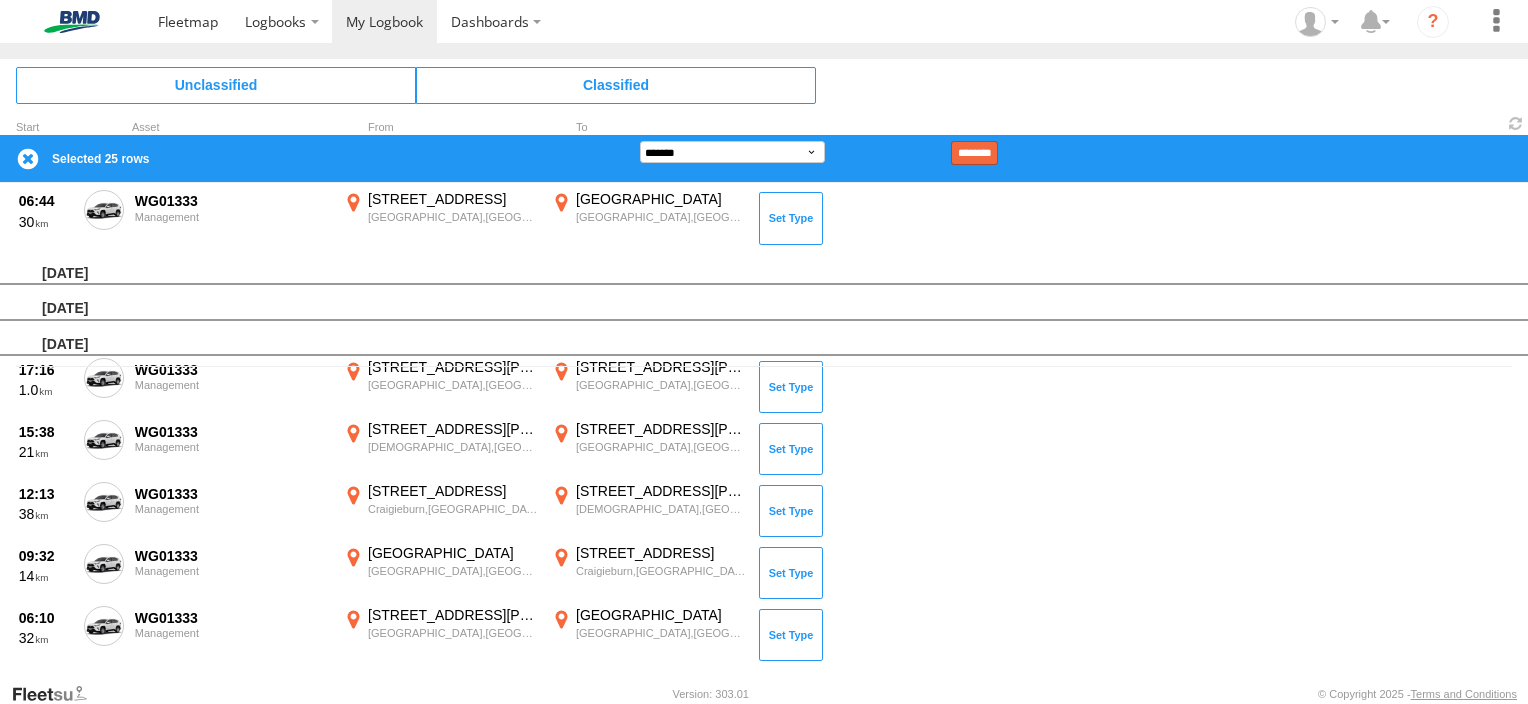 click on "********" at bounding box center (974, 153) 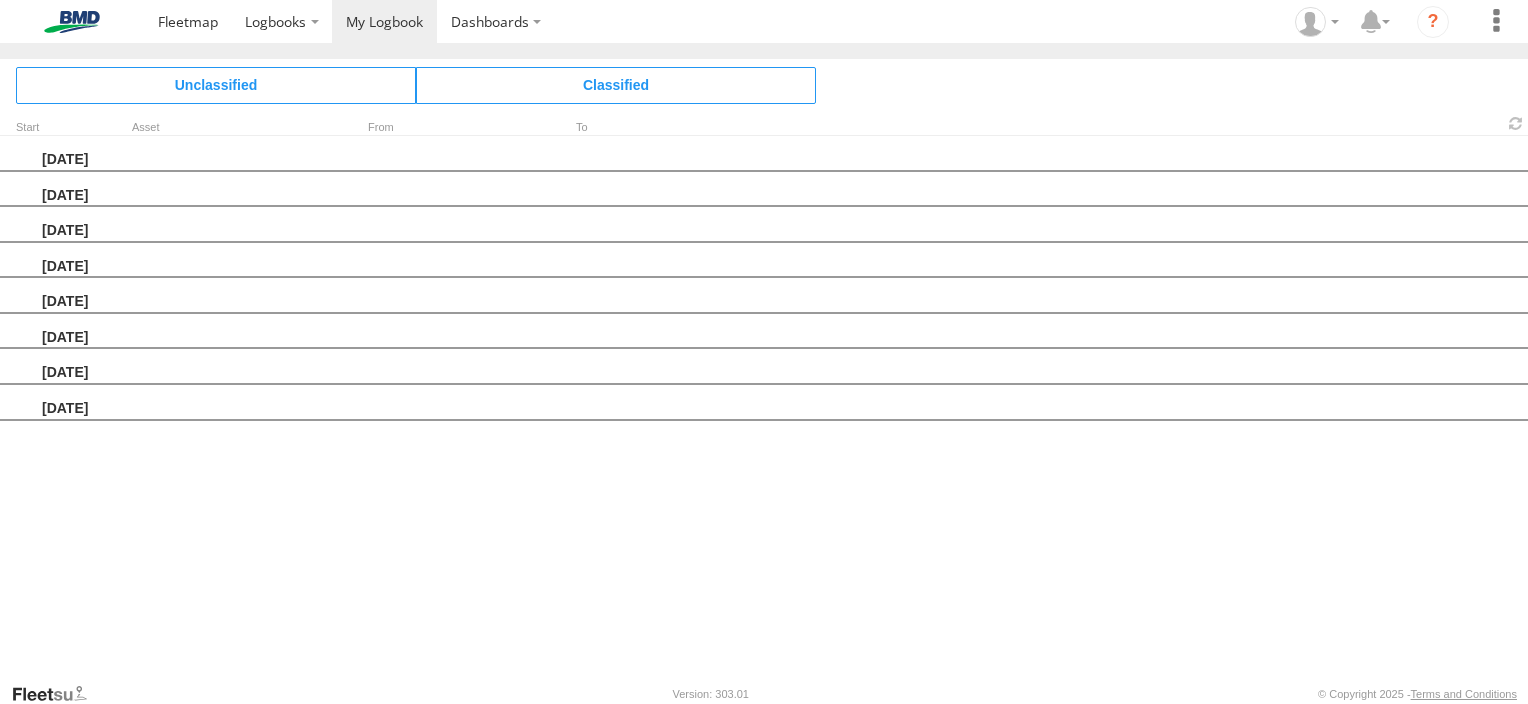scroll, scrollTop: 0, scrollLeft: 0, axis: both 